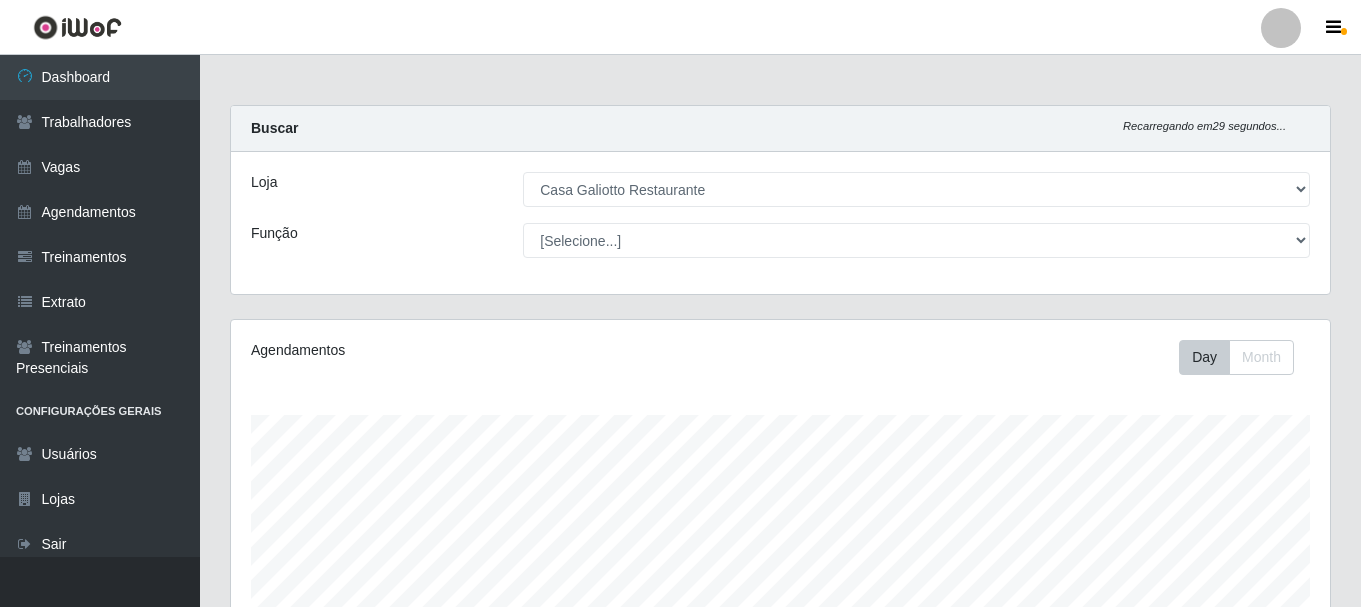 select on "279" 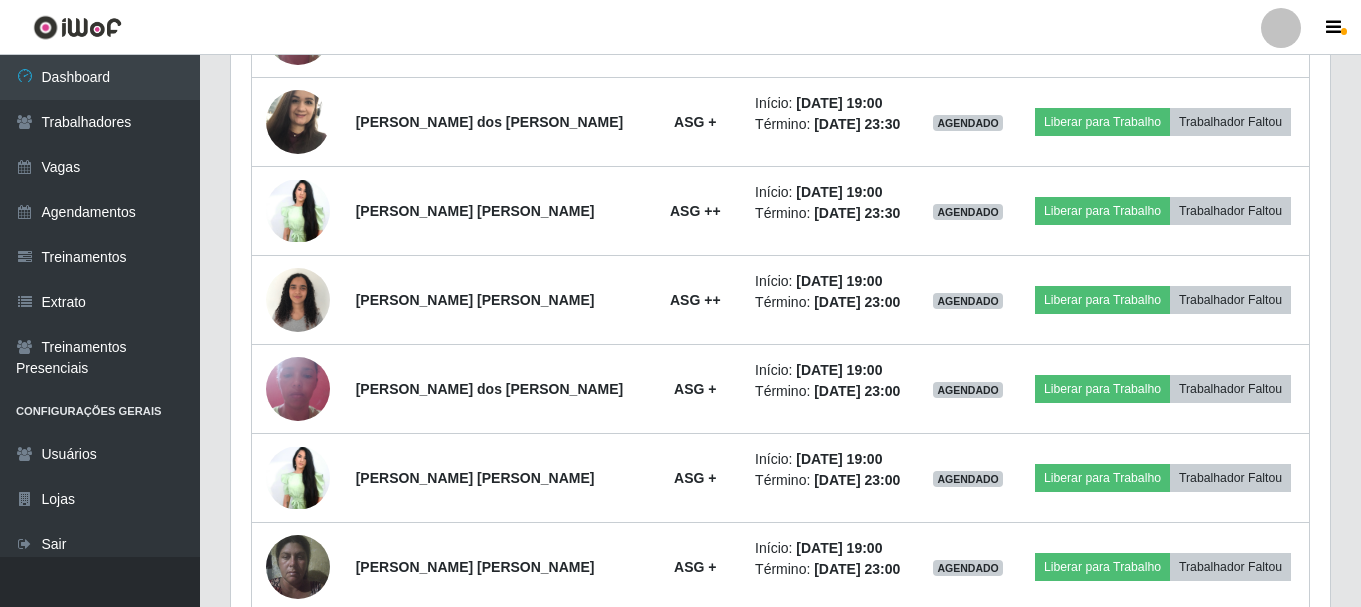 scroll, scrollTop: 999585, scrollLeft: 998901, axis: both 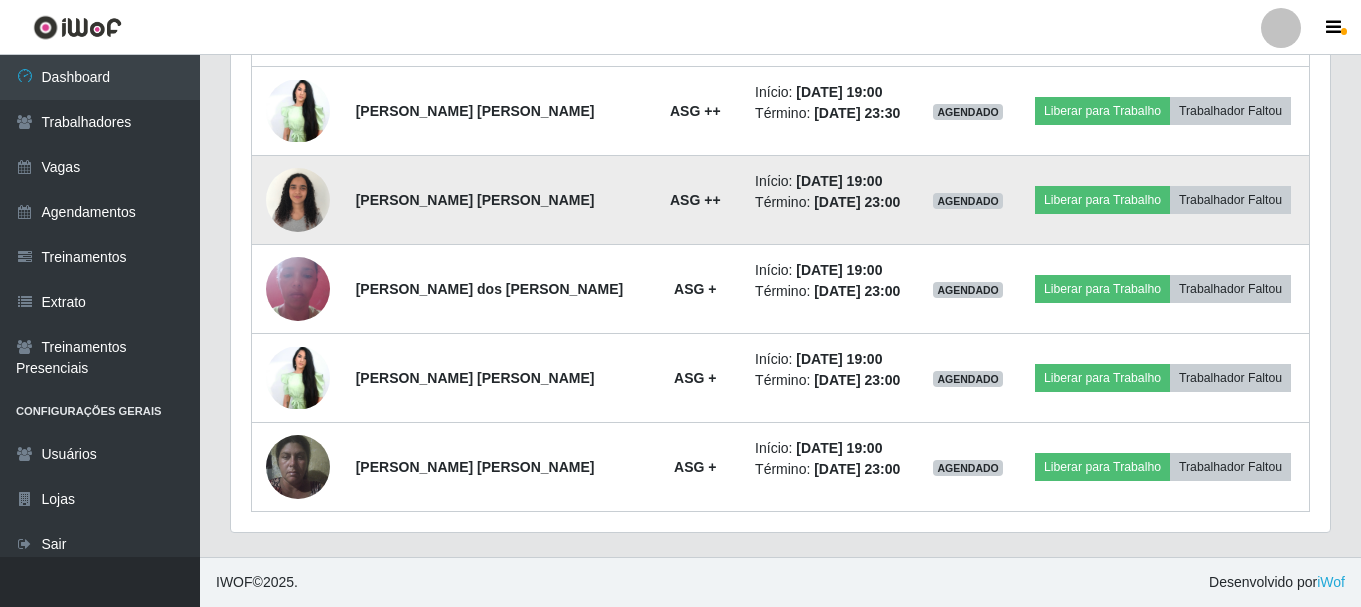 click on "Início:   [DATE] 19:00 Término:   [DATE] 23:00" at bounding box center [831, 200] 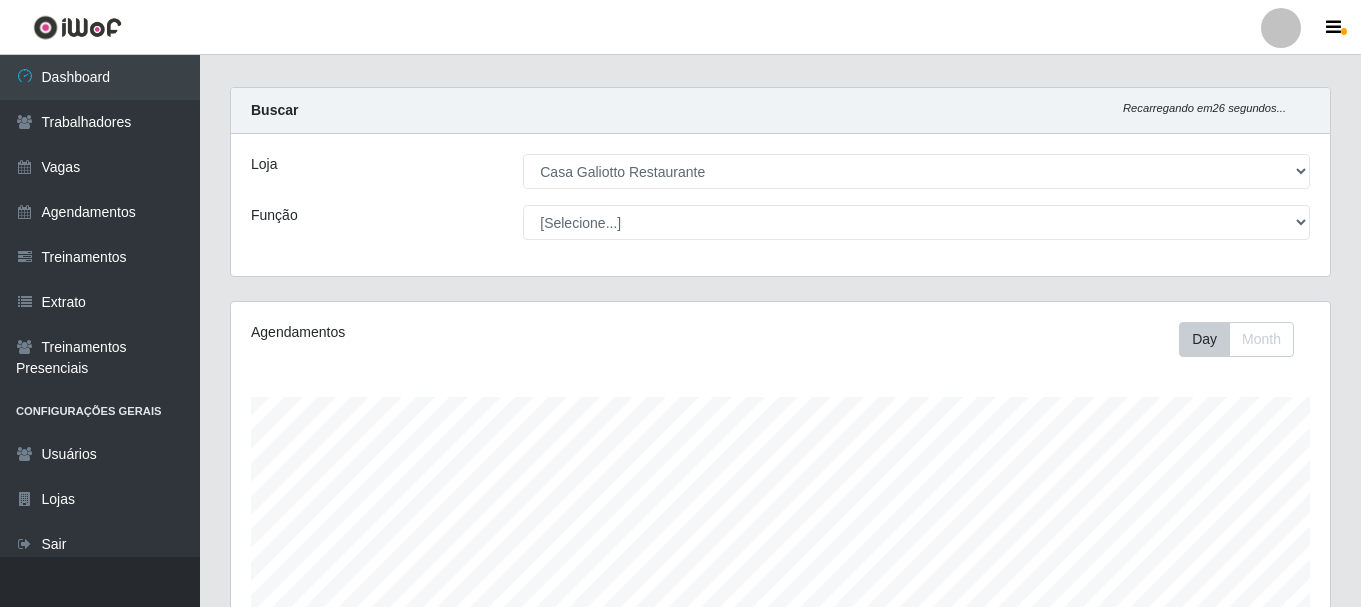 scroll, scrollTop: 0, scrollLeft: 0, axis: both 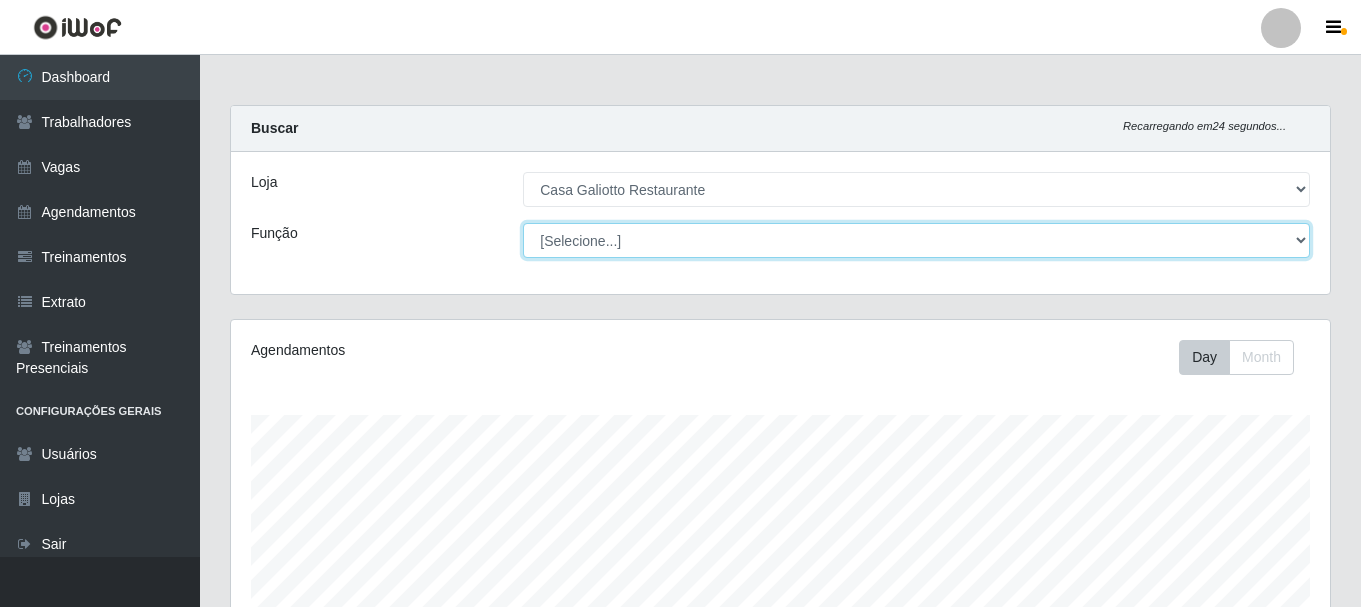 click on "[Selecione...] ASG ASG + ASG ++ Auxiliar de Cozinha Auxiliar de Cozinha + Auxiliar de Cozinha ++ Copeiro Copeiro + Copeiro ++ Cumim Cumim + Cumim ++ Recepcionista Recepcionista + Recepcionista ++" at bounding box center (916, 240) 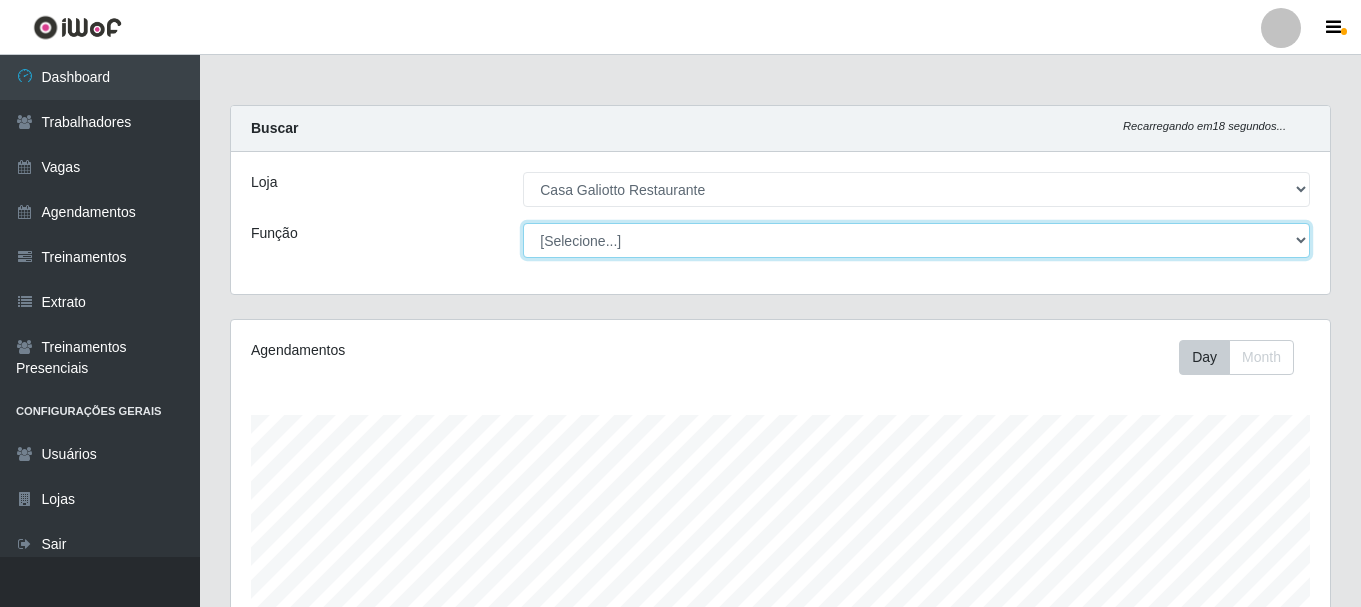 select on "92" 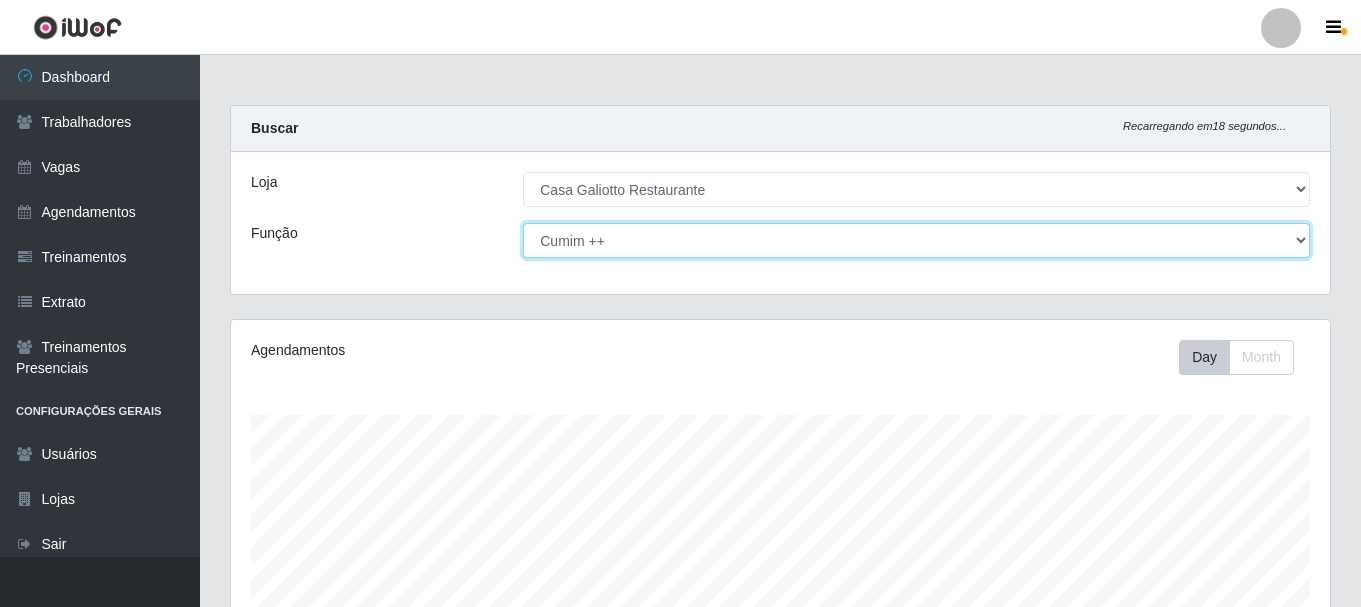 click on "[Selecione...] ASG ASG + ASG ++ Auxiliar de Cozinha Auxiliar de Cozinha + Auxiliar de Cozinha ++ Copeiro Copeiro + Copeiro ++ Cumim Cumim + Cumim ++ Recepcionista Recepcionista + Recepcionista ++" at bounding box center (916, 240) 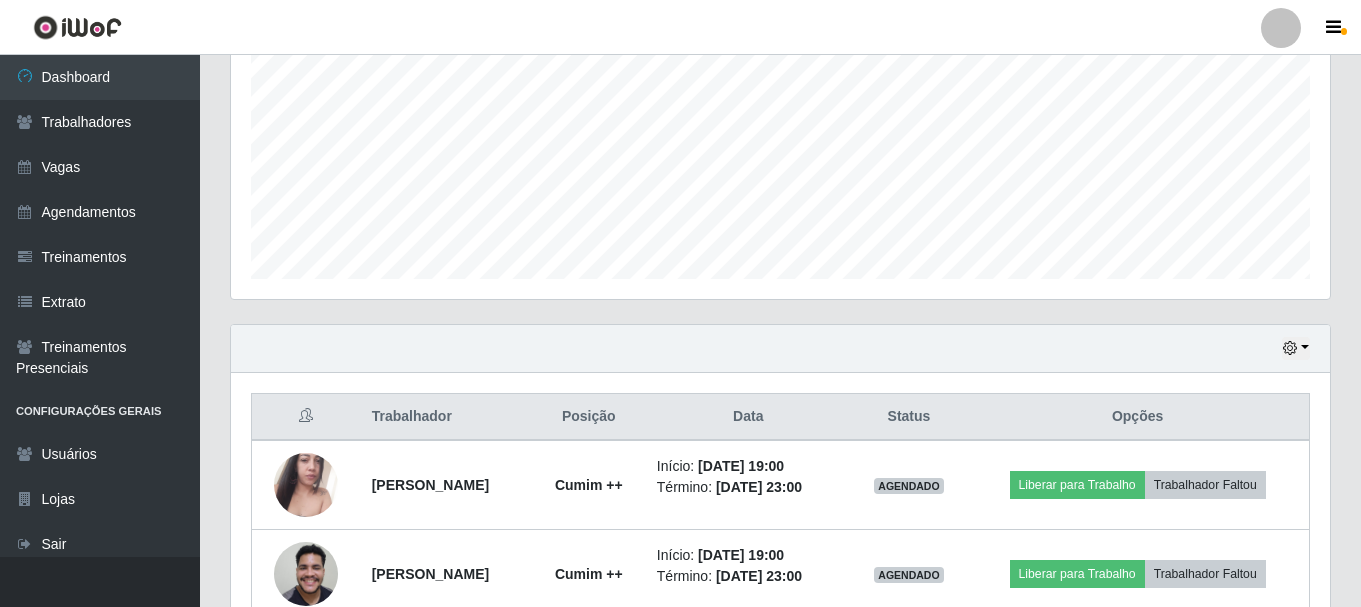 scroll, scrollTop: 543, scrollLeft: 0, axis: vertical 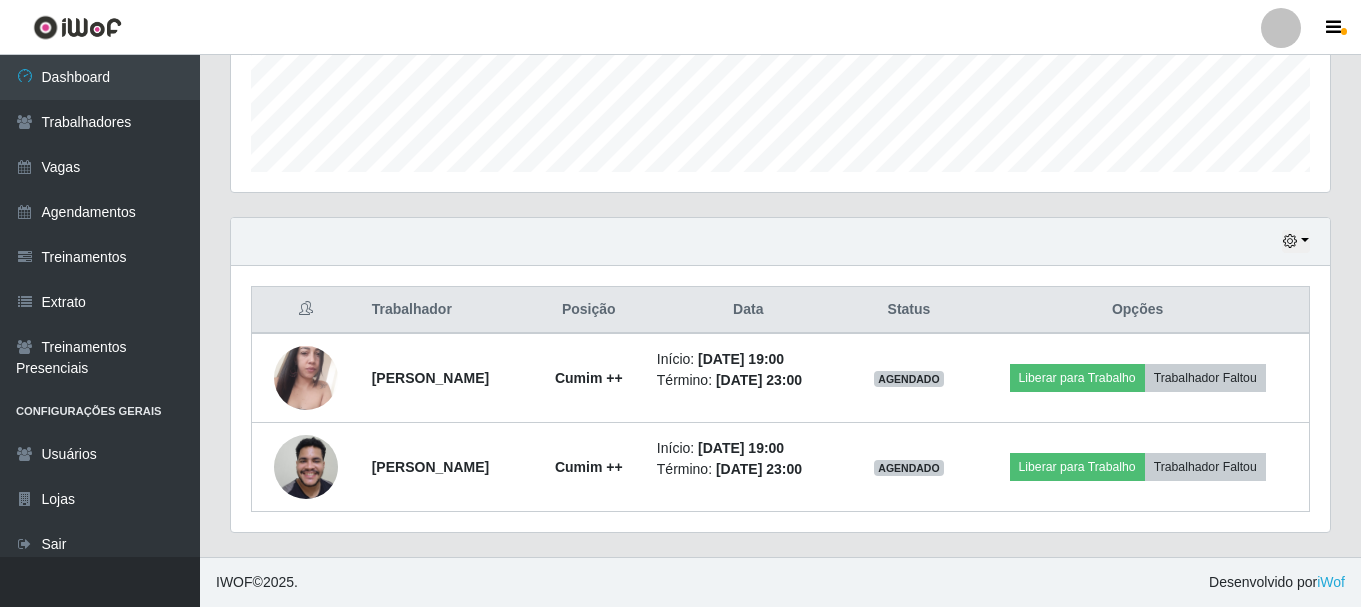 click on "Hoje 1 dia 3 dias 1 Semana Não encerrados" at bounding box center [780, 242] 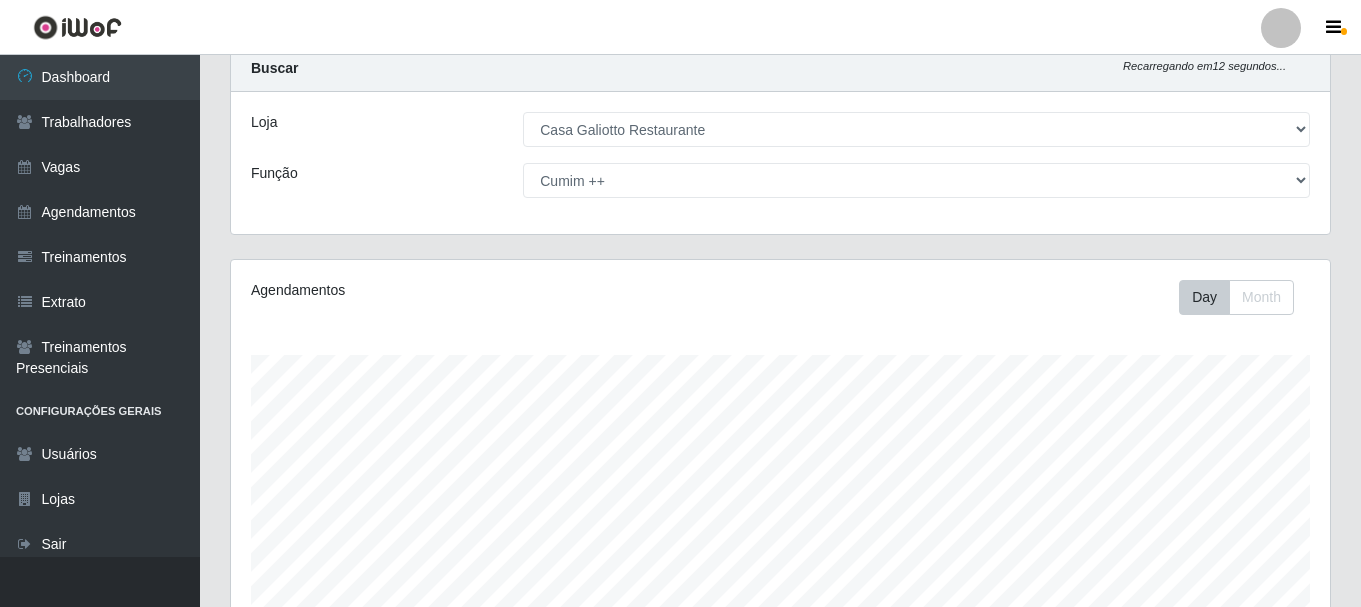 scroll, scrollTop: 0, scrollLeft: 0, axis: both 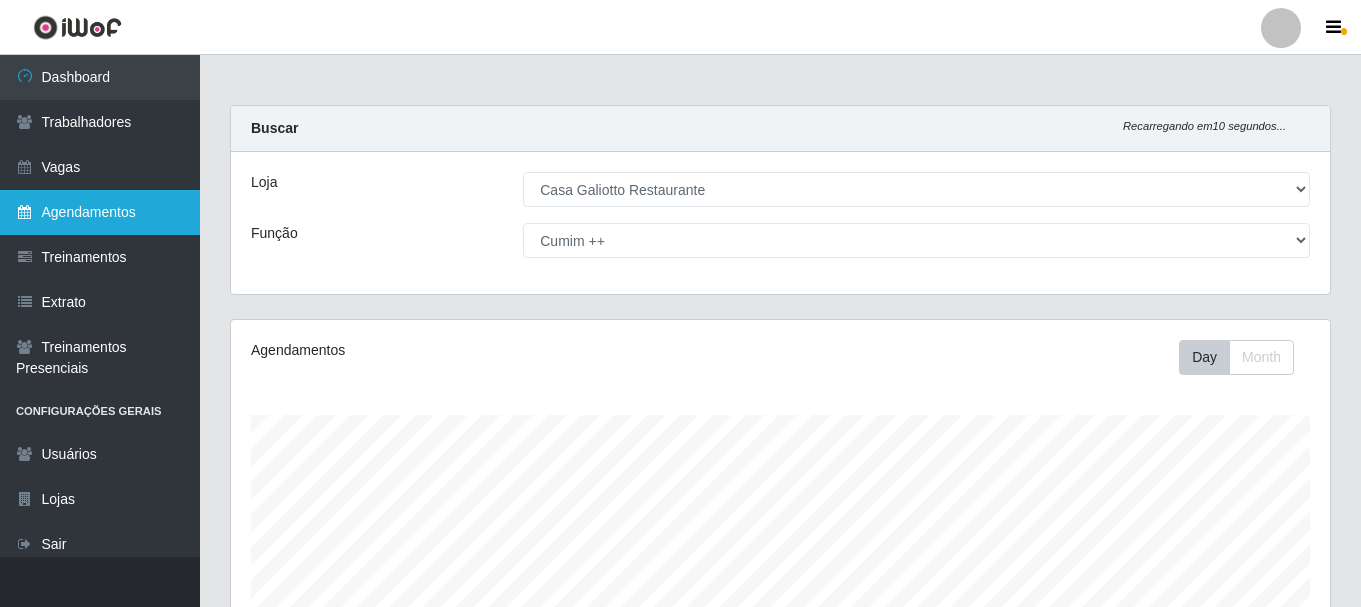 click on "Agendamentos" at bounding box center [100, 212] 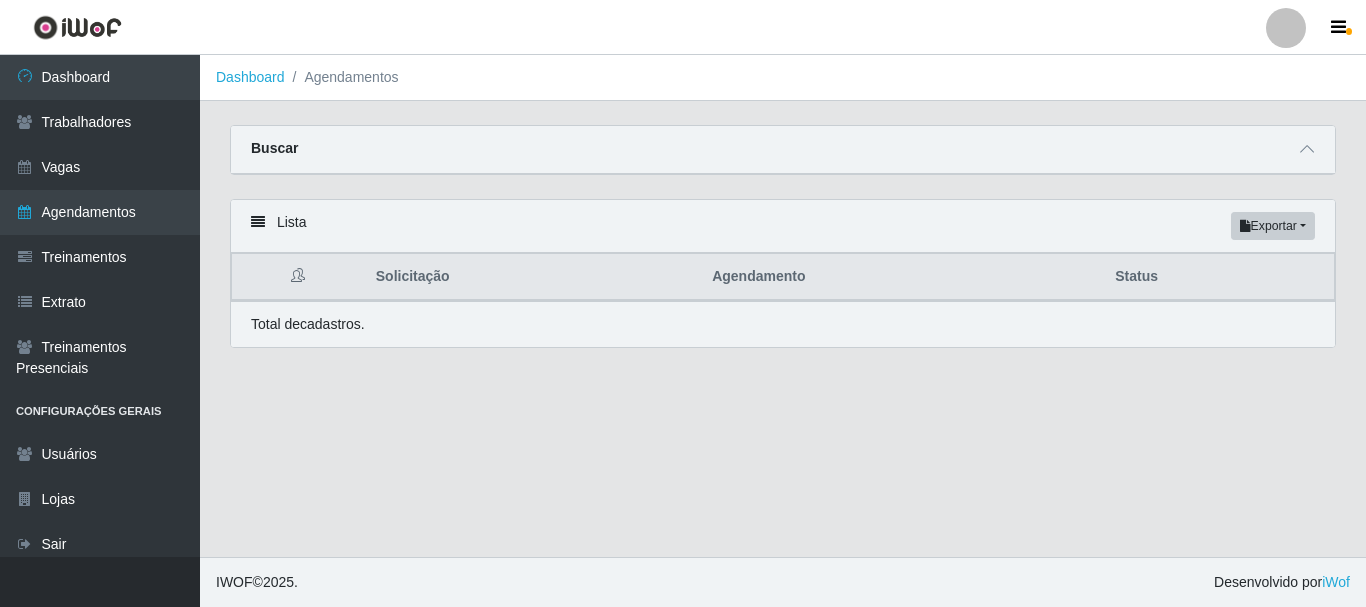 click on "Buscar" at bounding box center [783, 150] 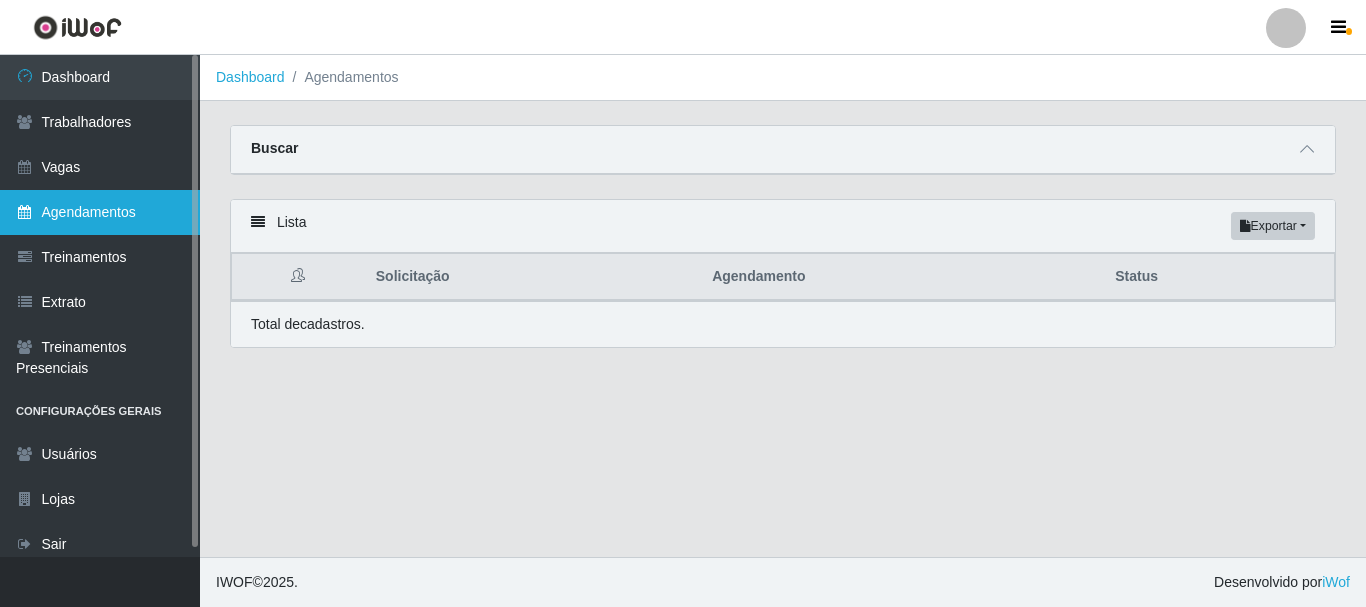 click on "Agendamentos" at bounding box center (100, 212) 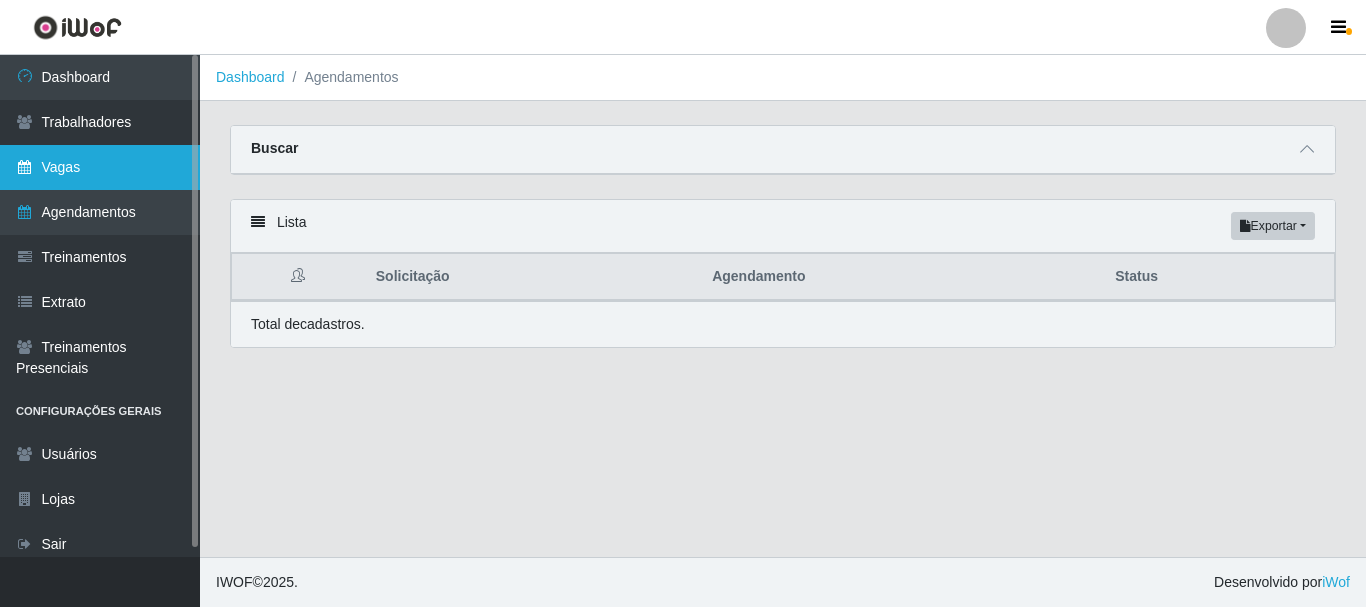 click on "Vagas" at bounding box center [100, 167] 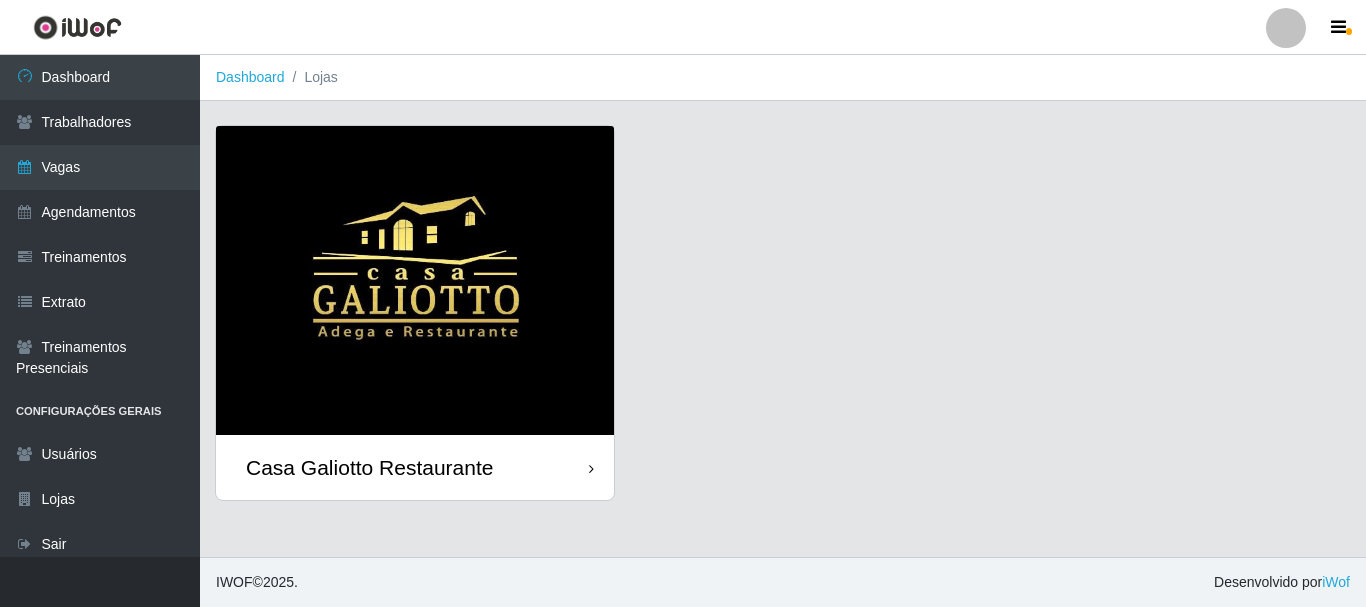 click on "Casa Galiotto Restaurante" at bounding box center (415, 467) 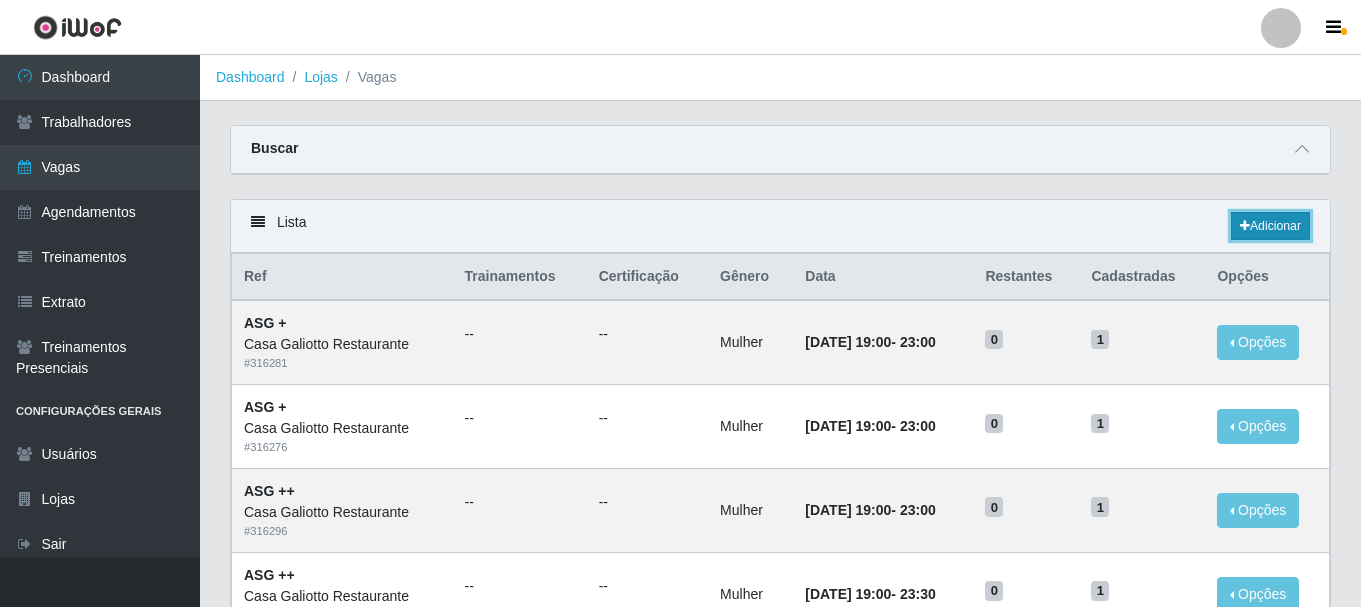click on "Adicionar" at bounding box center (1270, 226) 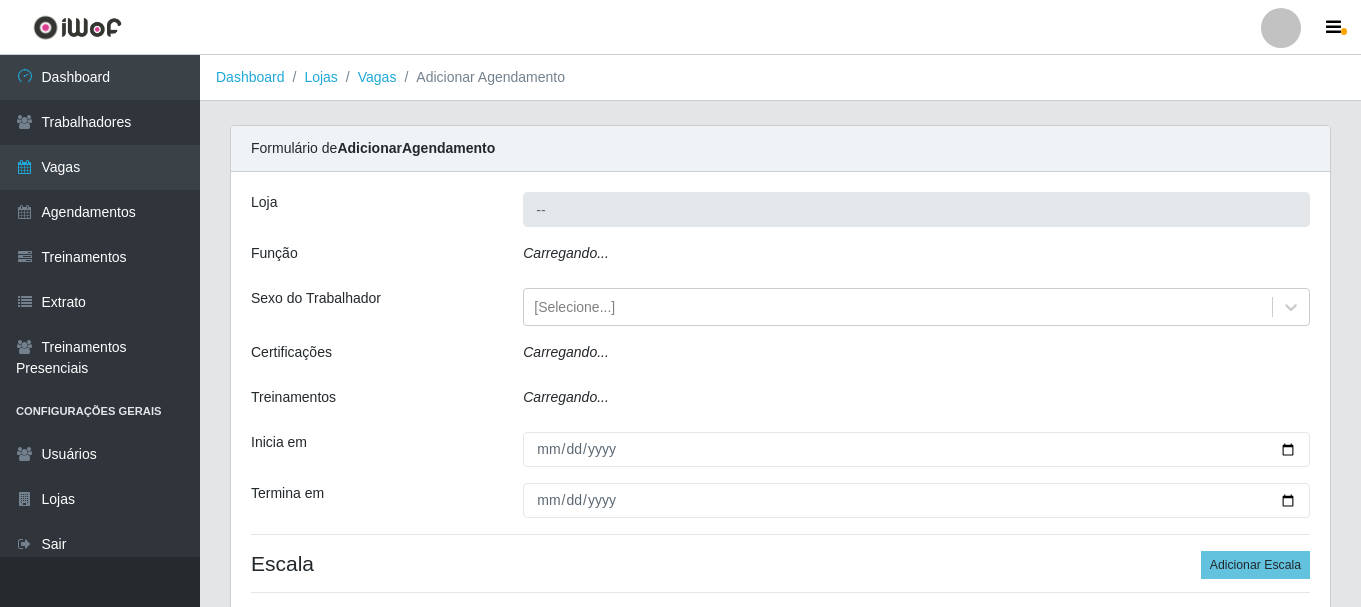 type on "Casa Galiotto Restaurante" 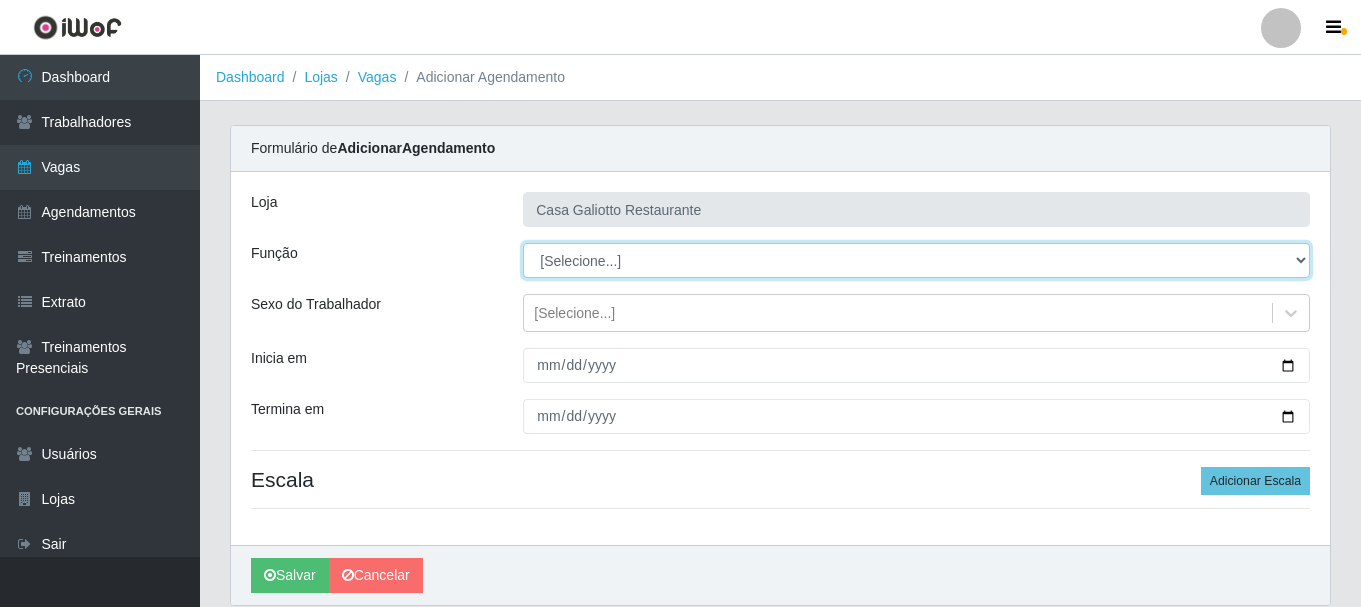 click on "[Selecione...] ASG ASG + ASG ++ Auxiliar de Cozinha Auxiliar de Cozinha + Auxiliar de Cozinha ++ Copeiro Copeiro + Copeiro ++ Cumim Cumim + Cumim ++ Recepcionista Recepcionista + Recepcionista ++" at bounding box center [916, 260] 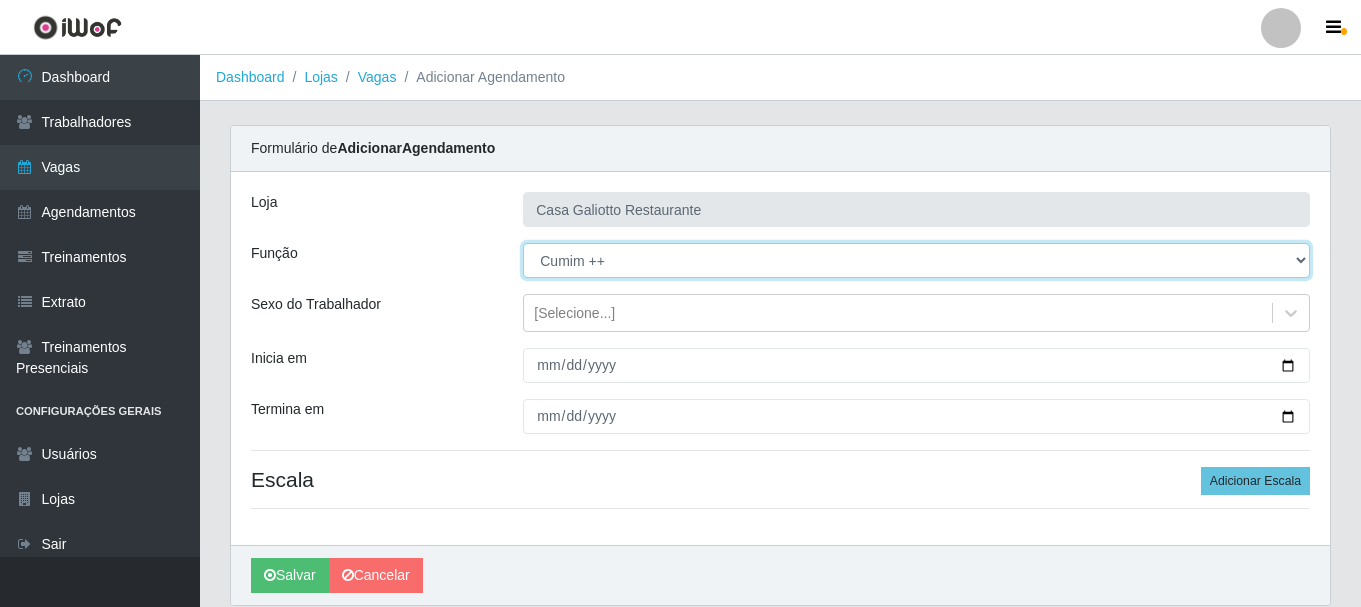 click on "[Selecione...] ASG ASG + ASG ++ Auxiliar de Cozinha Auxiliar de Cozinha + Auxiliar de Cozinha ++ Copeiro Copeiro + Copeiro ++ Cumim Cumim + Cumim ++ Recepcionista Recepcionista + Recepcionista ++" at bounding box center [916, 260] 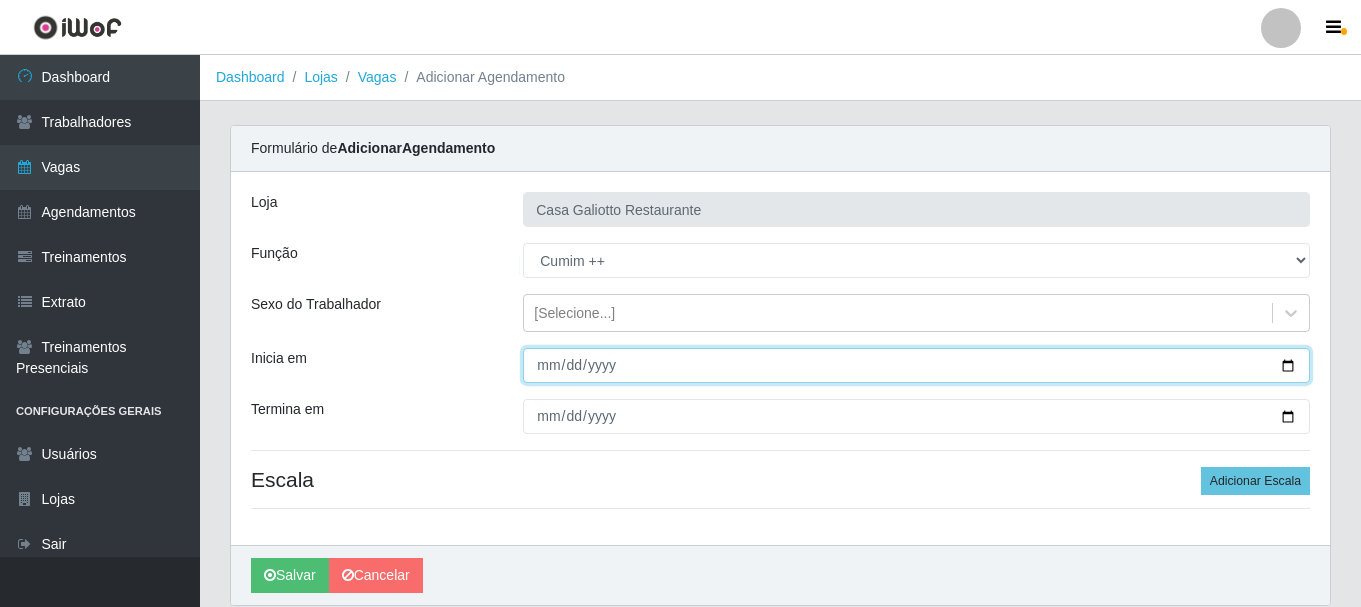 click on "Inicia em" at bounding box center [916, 365] 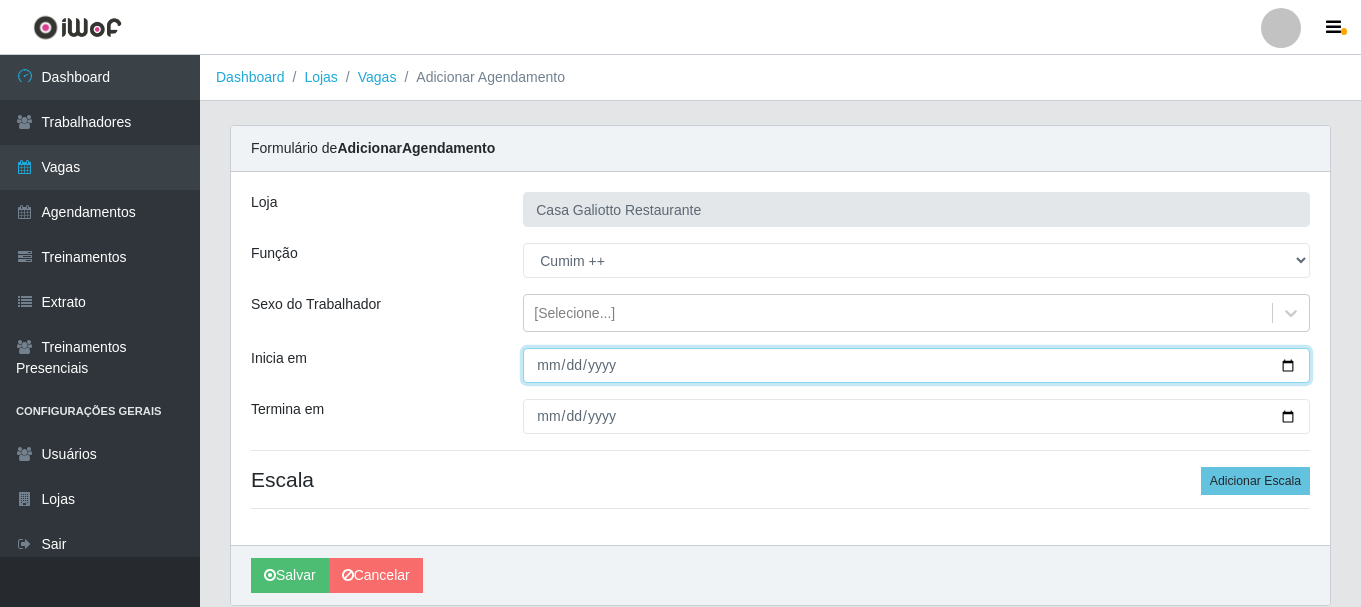 drag, startPoint x: 573, startPoint y: 366, endPoint x: 633, endPoint y: 391, distance: 65 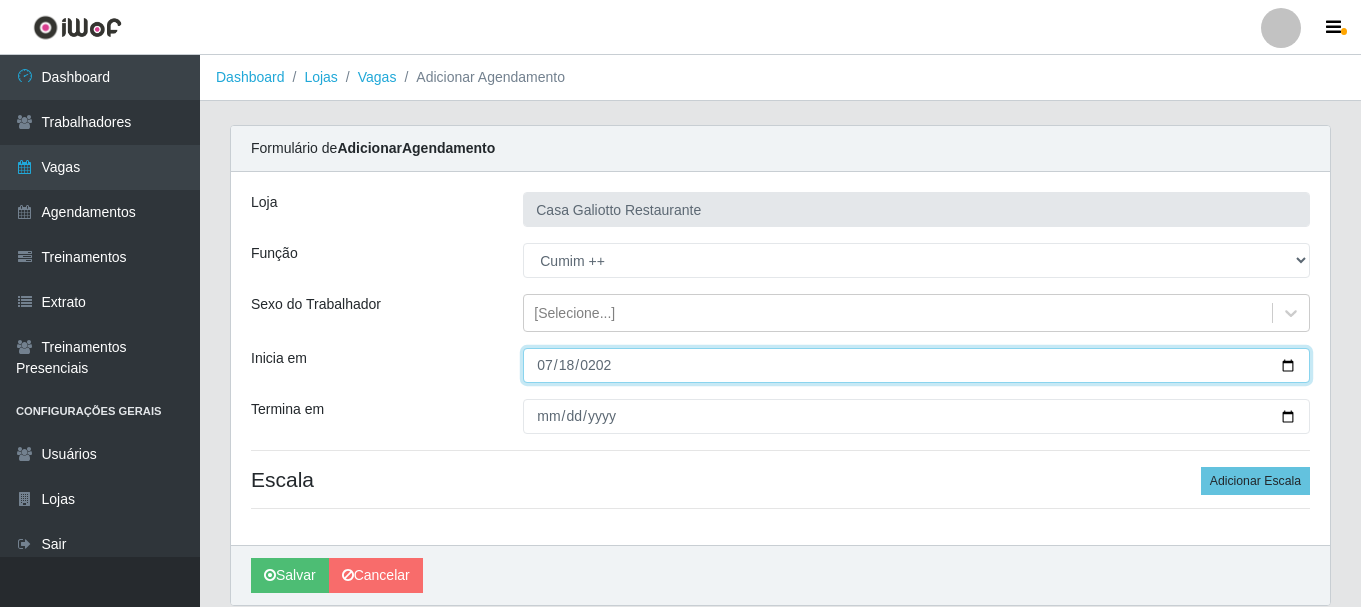 type on "[DATE]" 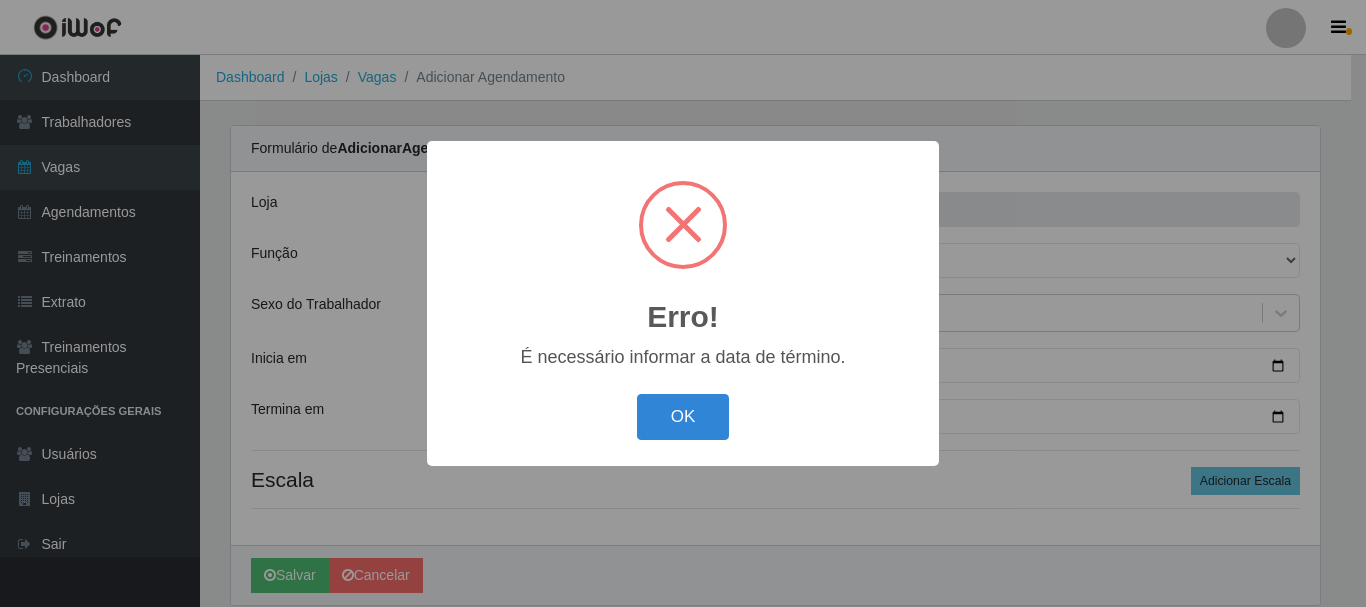 click on "OK" at bounding box center (683, 417) 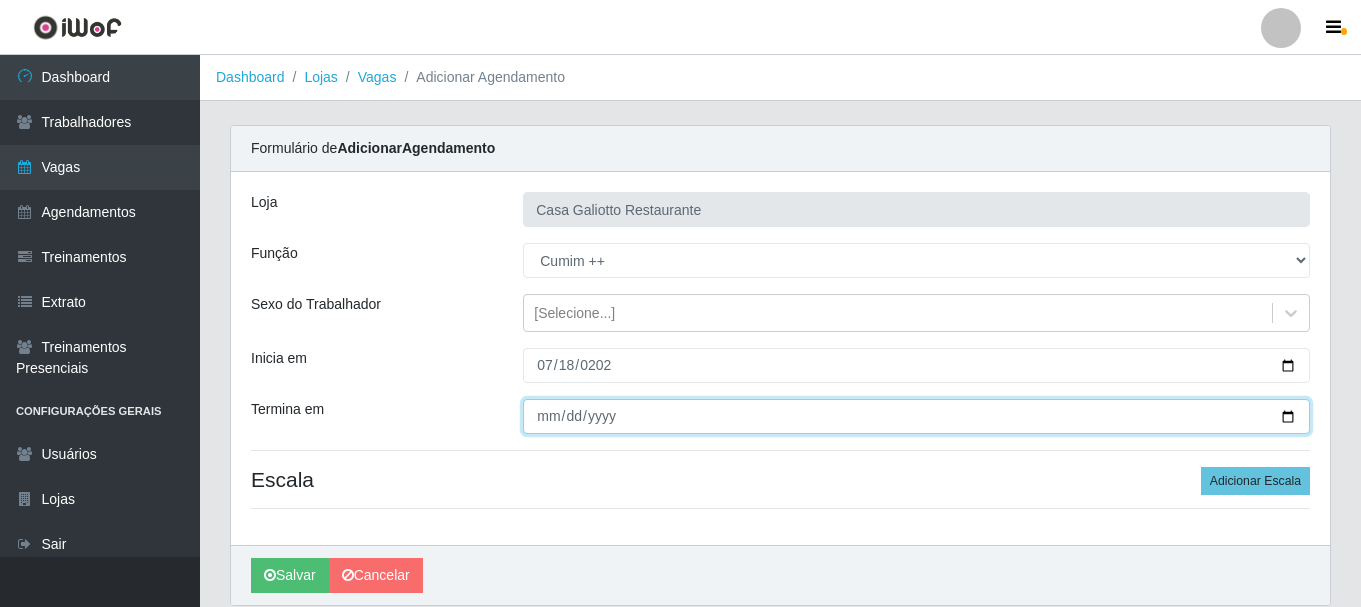 click on "Termina em" at bounding box center (916, 416) 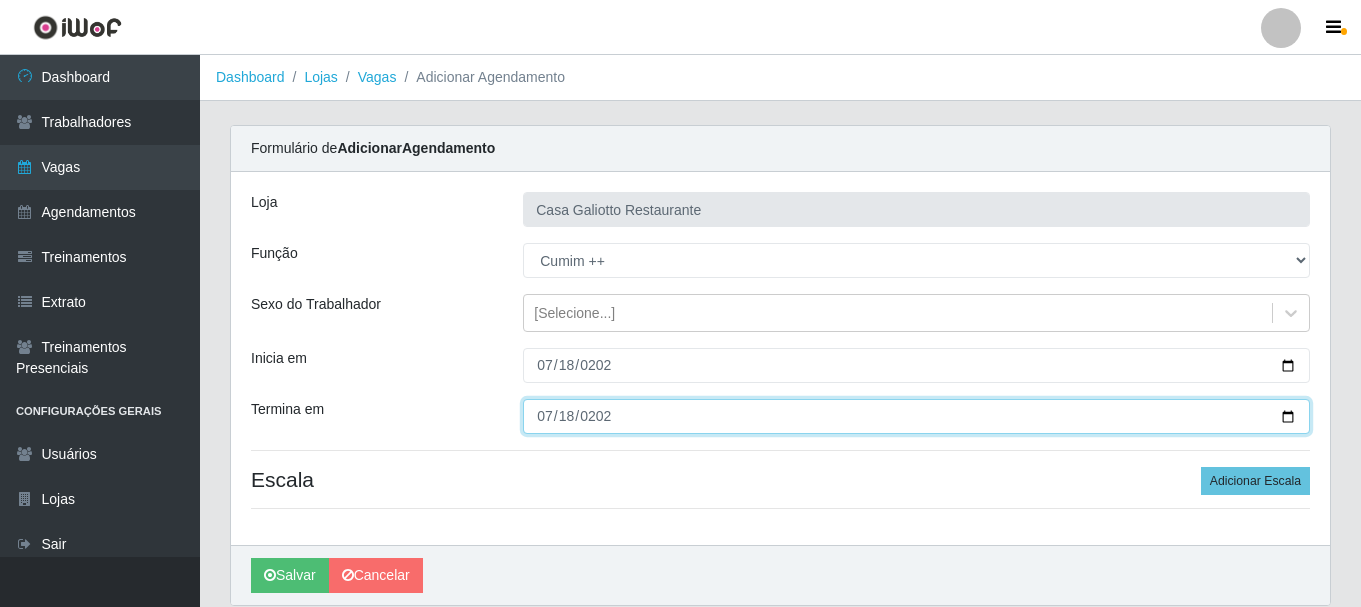 type on "[DATE]" 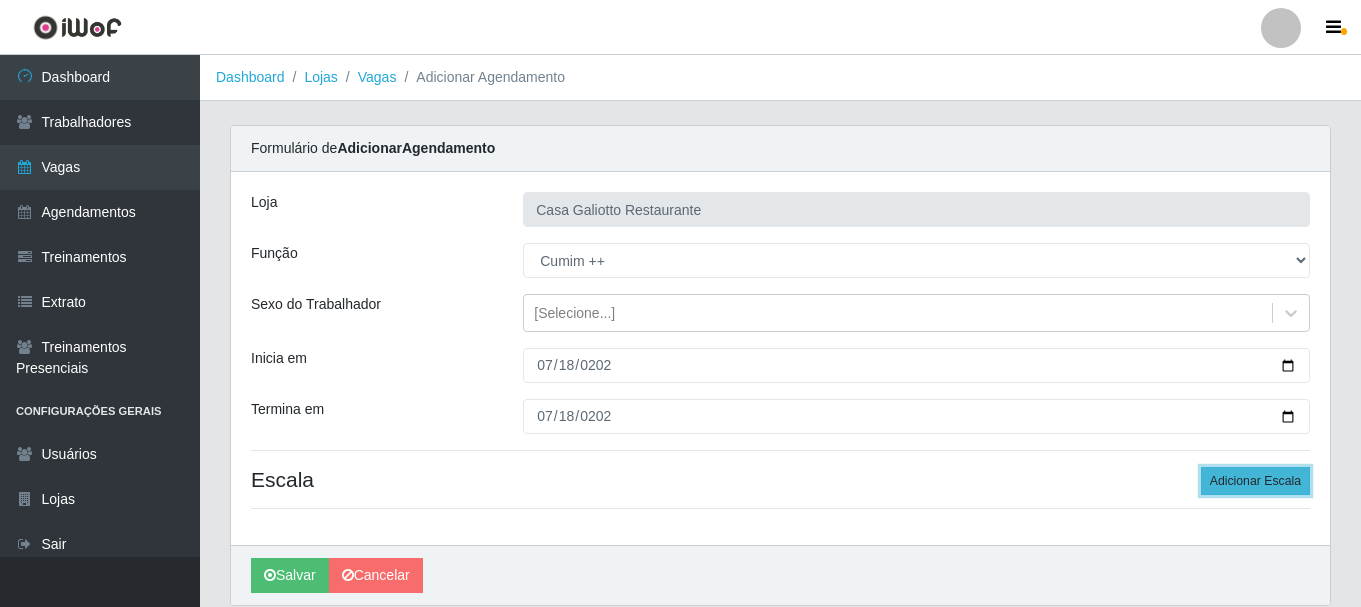 click on "Adicionar Escala" at bounding box center (1255, 481) 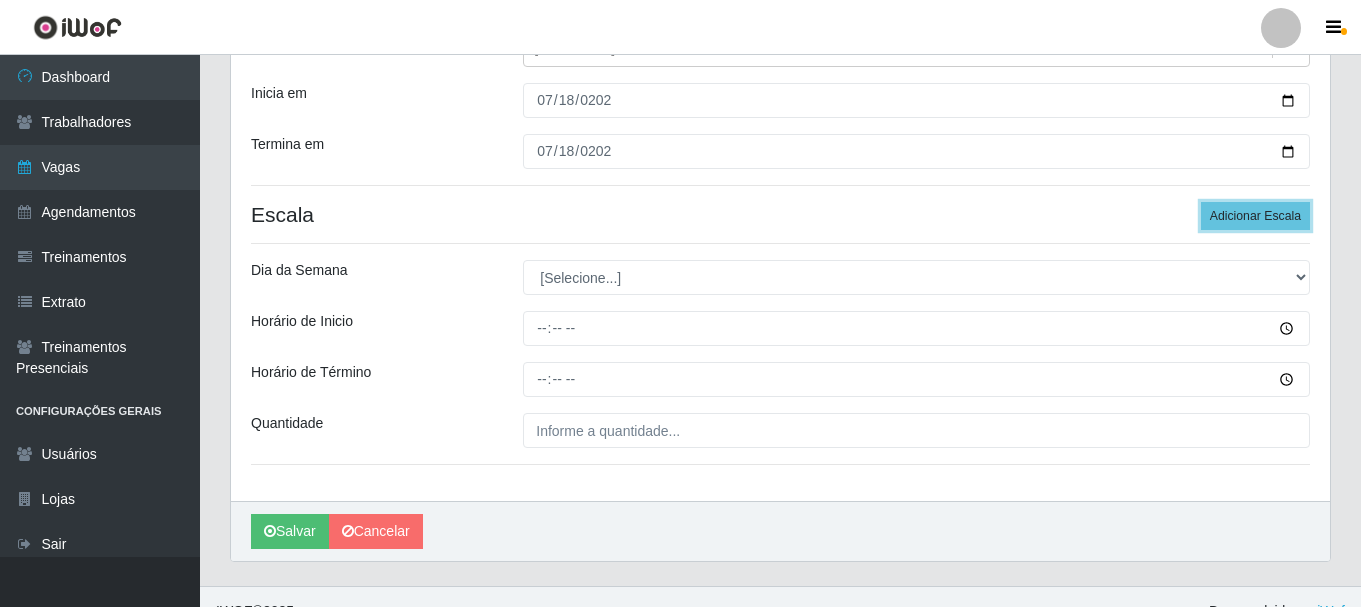 scroll, scrollTop: 294, scrollLeft: 0, axis: vertical 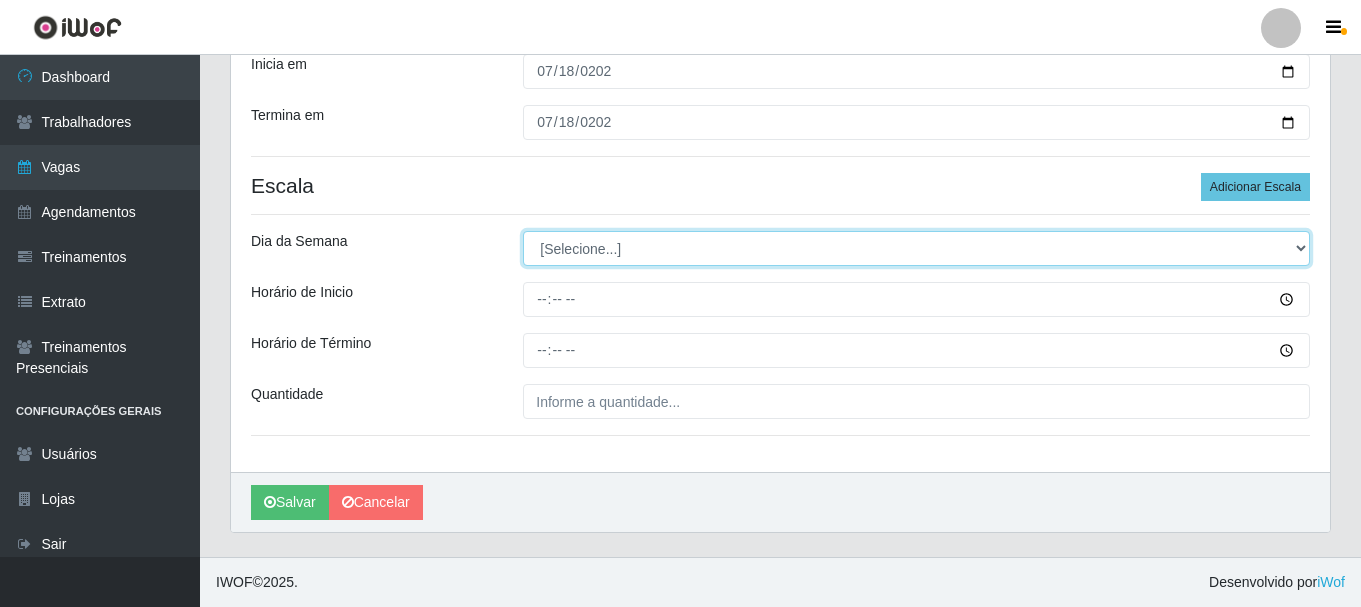 click on "[Selecione...] Segunda Terça Quarta Quinta Sexta Sábado Domingo" at bounding box center [916, 248] 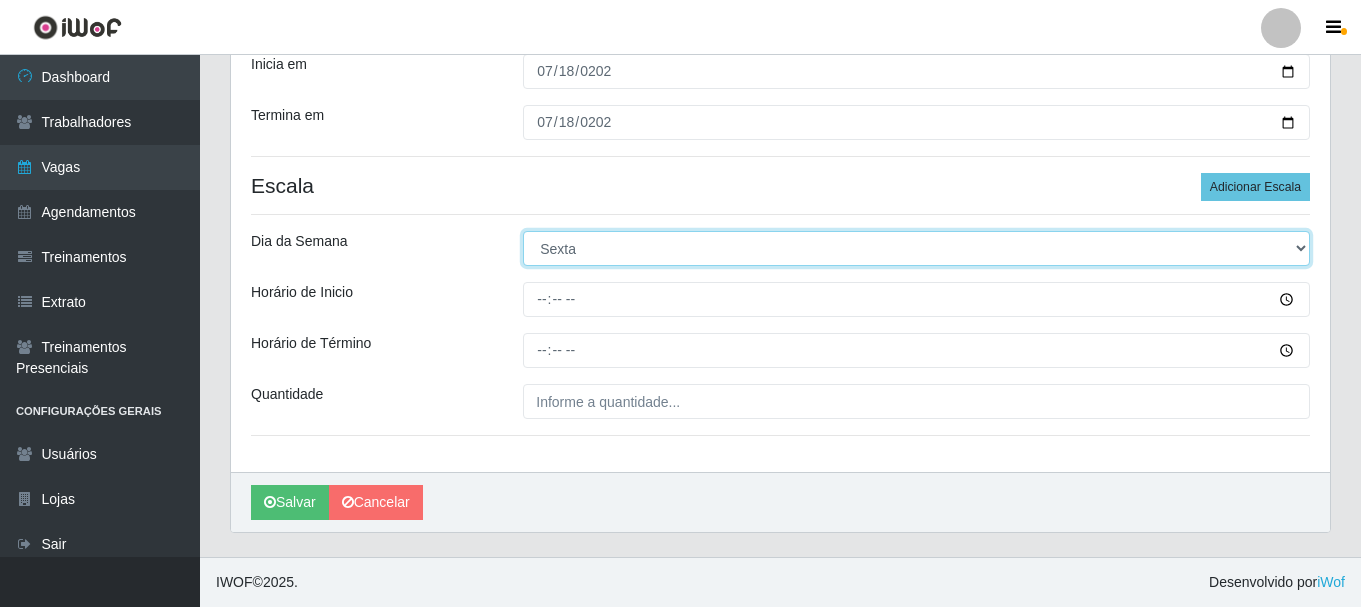 click on "[Selecione...] Segunda Terça Quarta Quinta Sexta Sábado Domingo" at bounding box center [916, 248] 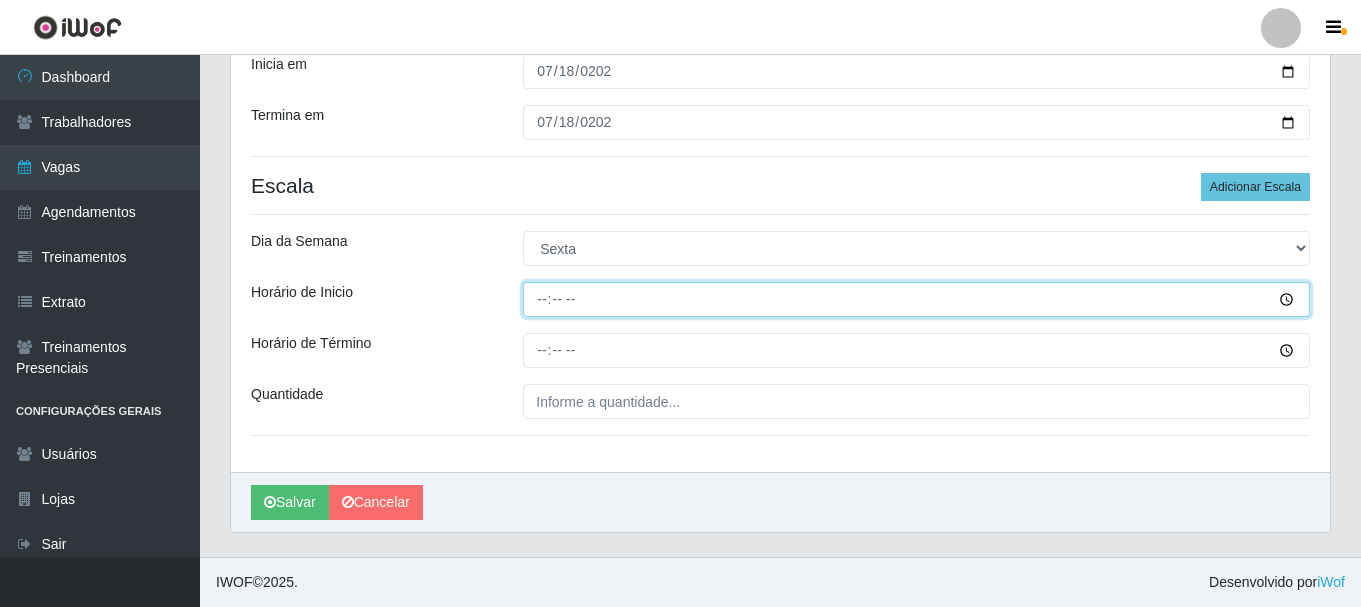 click on "Horário de Inicio" at bounding box center (916, 299) 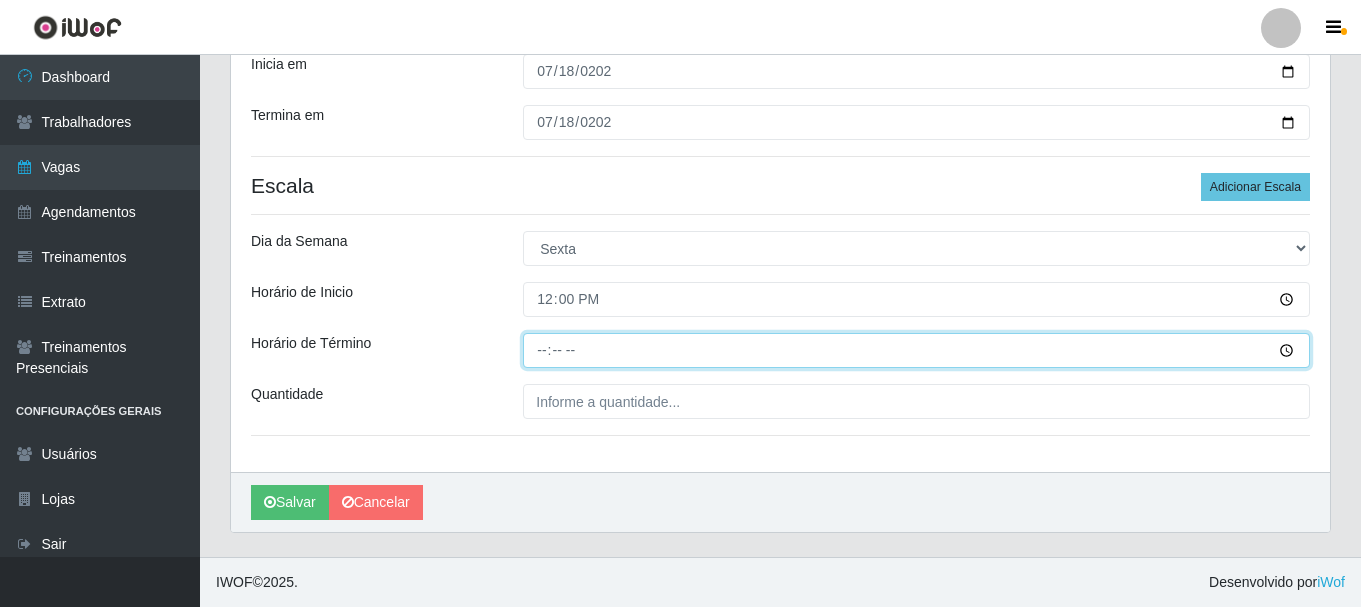 click on "Horário de Término" at bounding box center [916, 350] 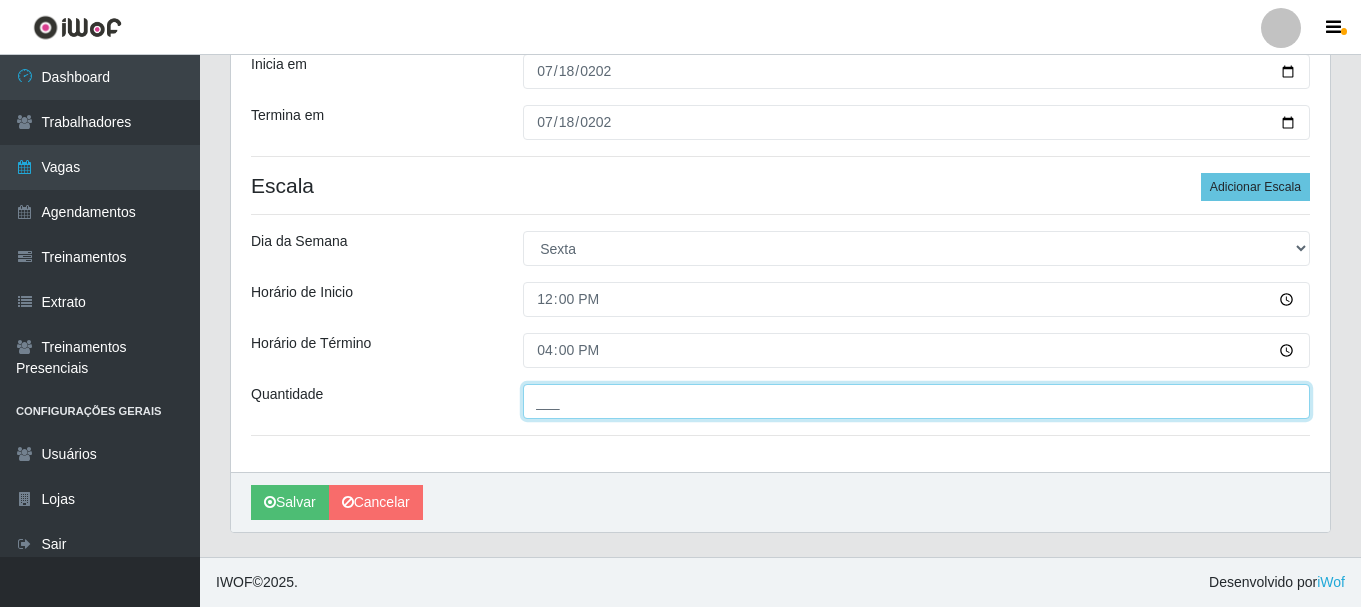 click on "___" at bounding box center [916, 401] 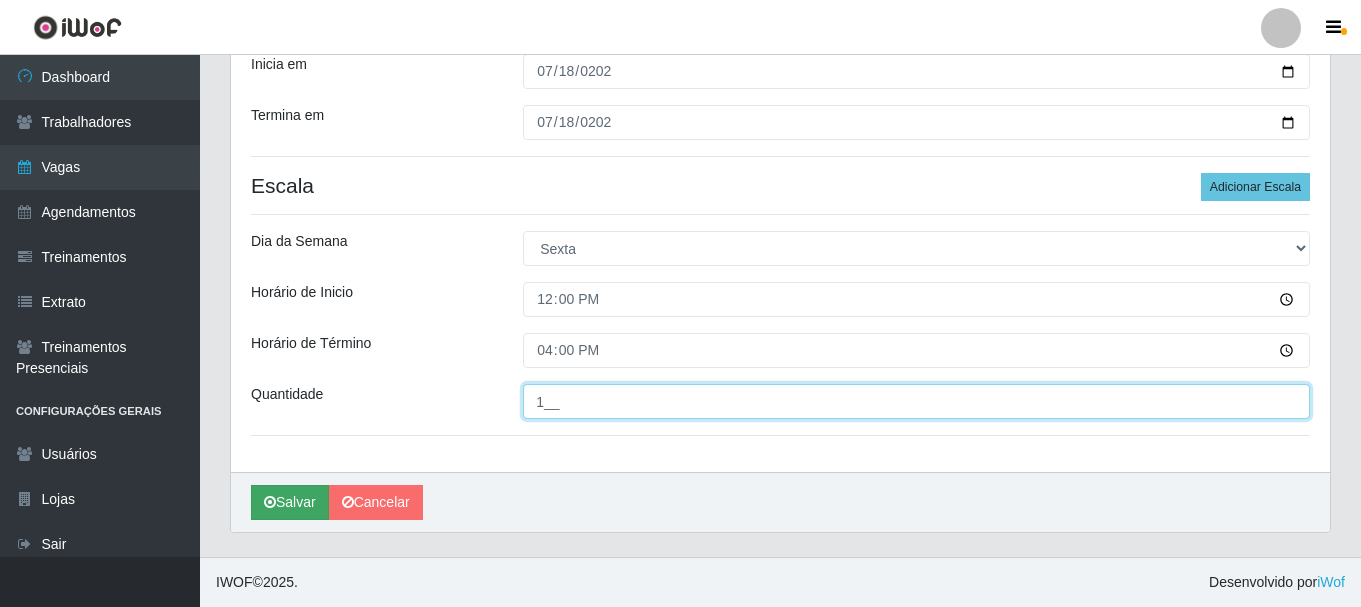 type on "1__" 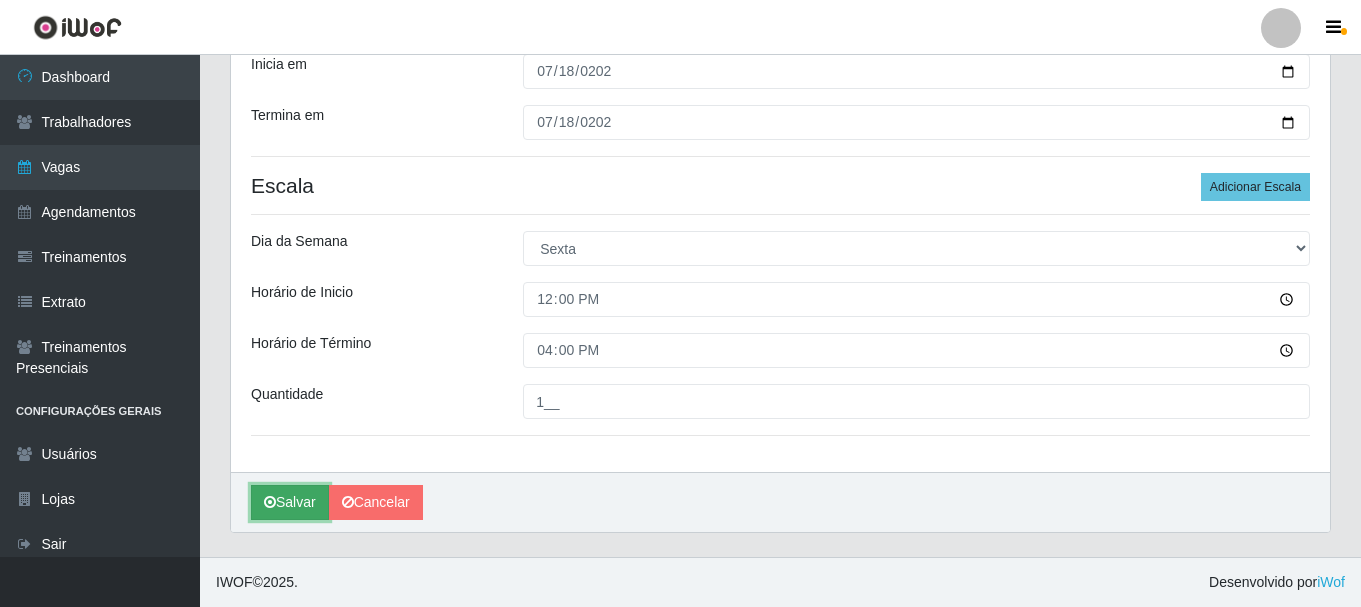 click at bounding box center (270, 502) 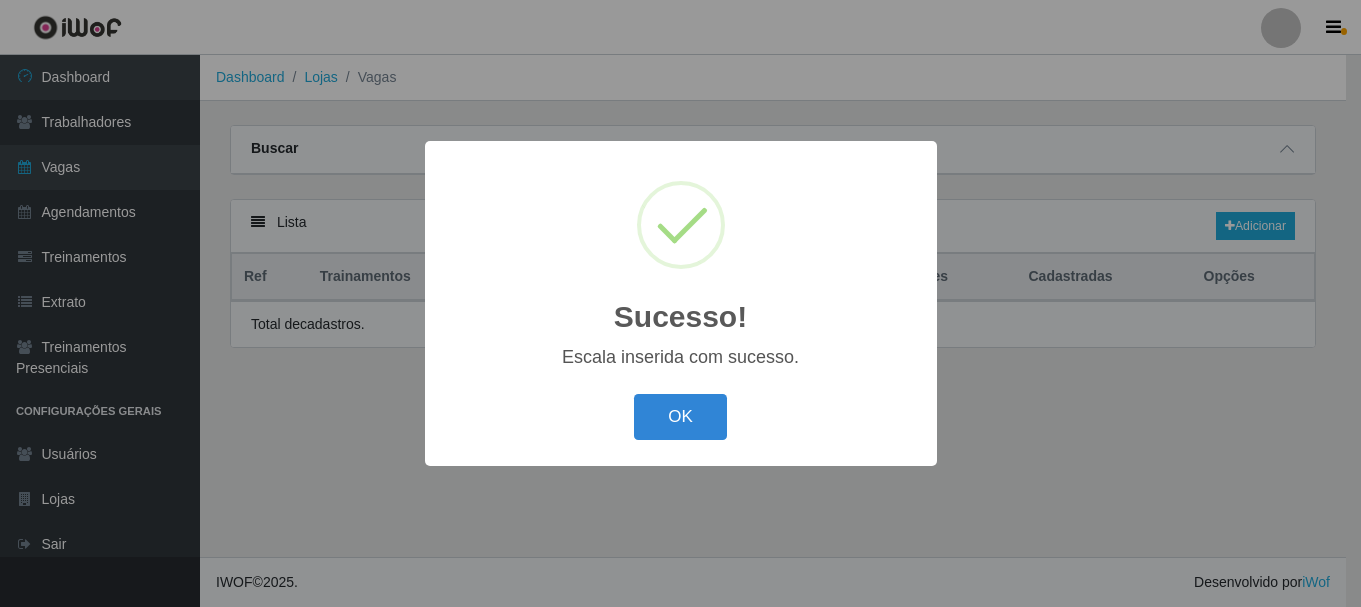 scroll, scrollTop: 0, scrollLeft: 0, axis: both 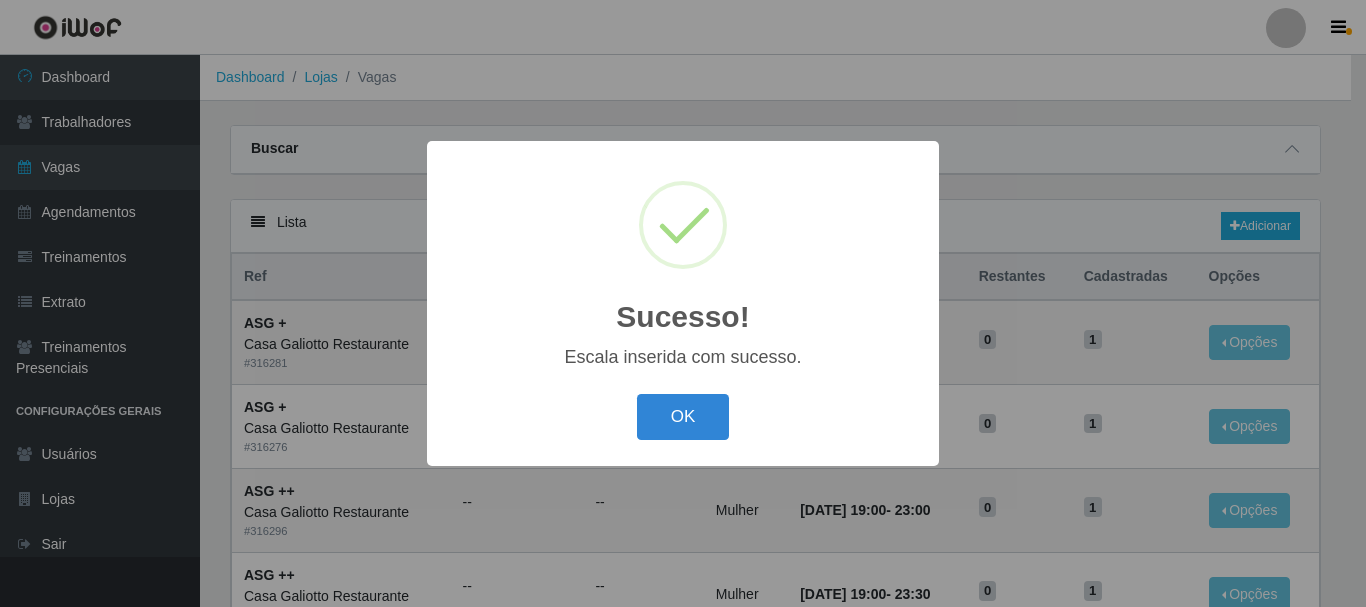 type 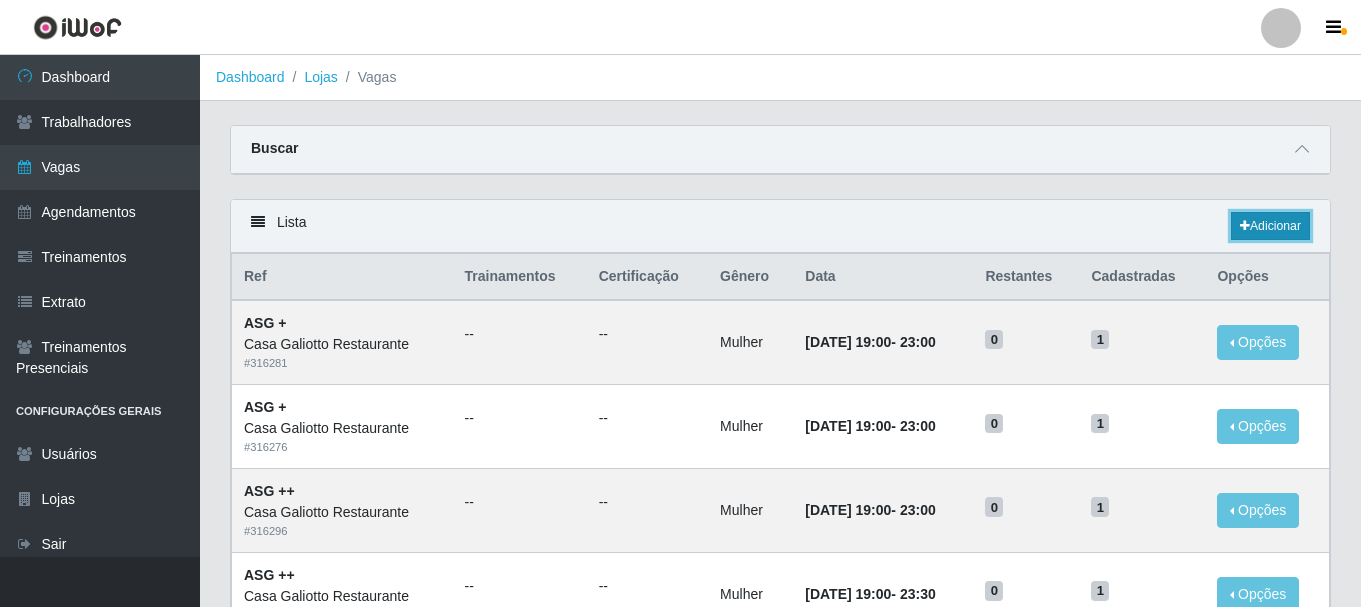 click on "Adicionar" at bounding box center (1270, 226) 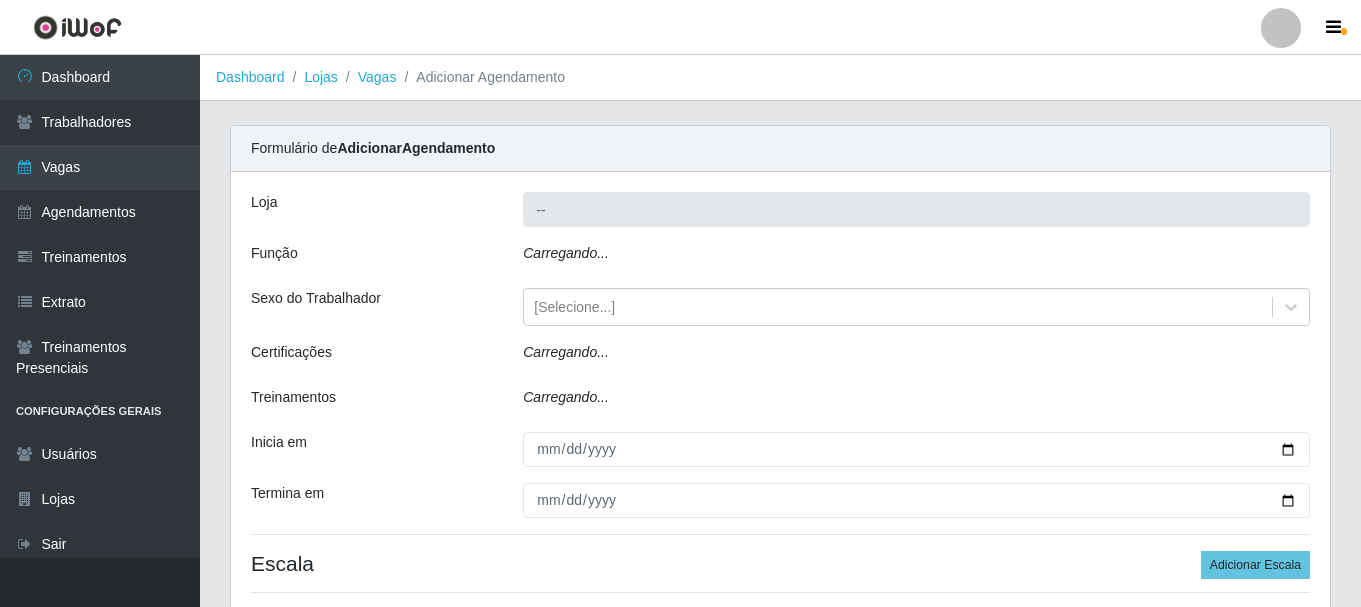 type on "Casa Galiotto Restaurante" 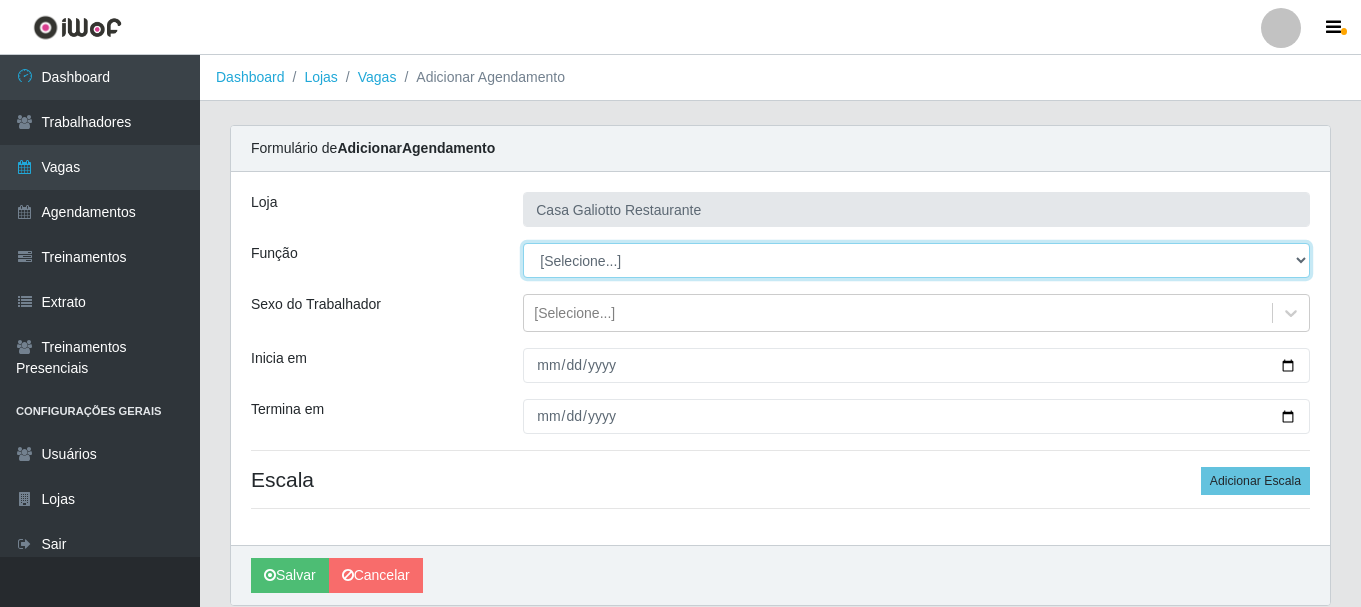click on "[Selecione...] ASG ASG + ASG ++ Auxiliar de Cozinha Auxiliar de Cozinha + Auxiliar de Cozinha ++ Copeiro Copeiro + Copeiro ++ Cumim Cumim + Cumim ++ Recepcionista Recepcionista + Recepcionista ++" at bounding box center (916, 260) 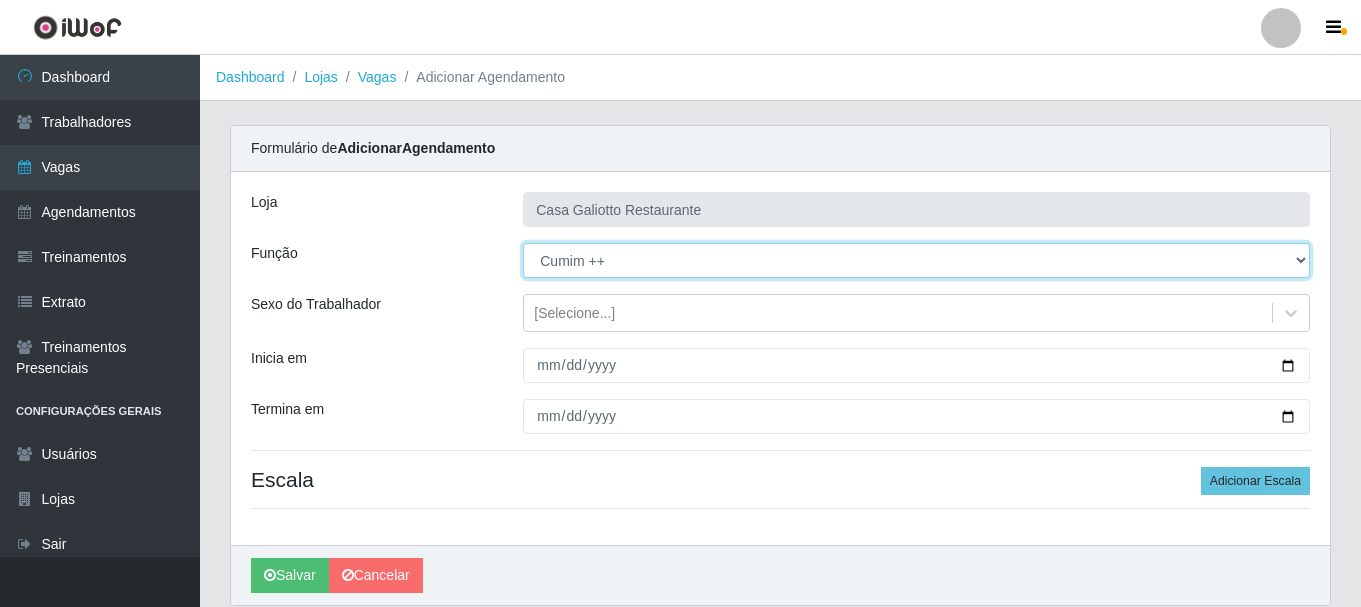 click on "[Selecione...] ASG ASG + ASG ++ Auxiliar de Cozinha Auxiliar de Cozinha + Auxiliar de Cozinha ++ Copeiro Copeiro + Copeiro ++ Cumim Cumim + Cumim ++ Recepcionista Recepcionista + Recepcionista ++" at bounding box center [916, 260] 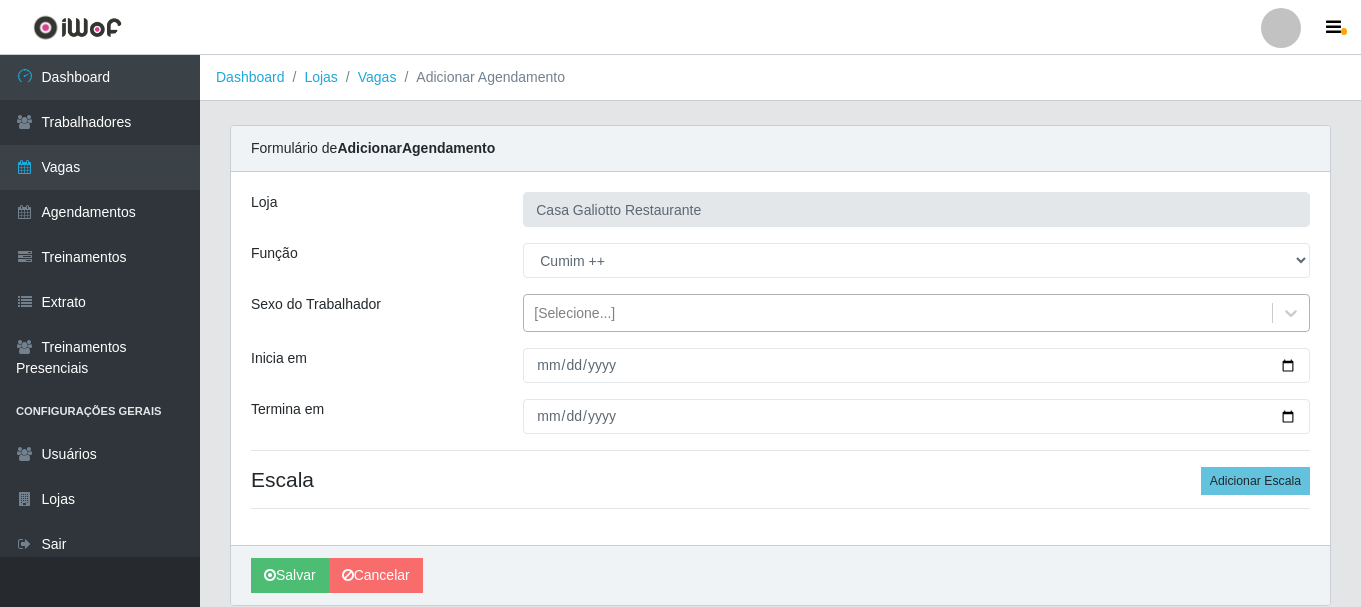 click on "[Selecione...]" at bounding box center (898, 313) 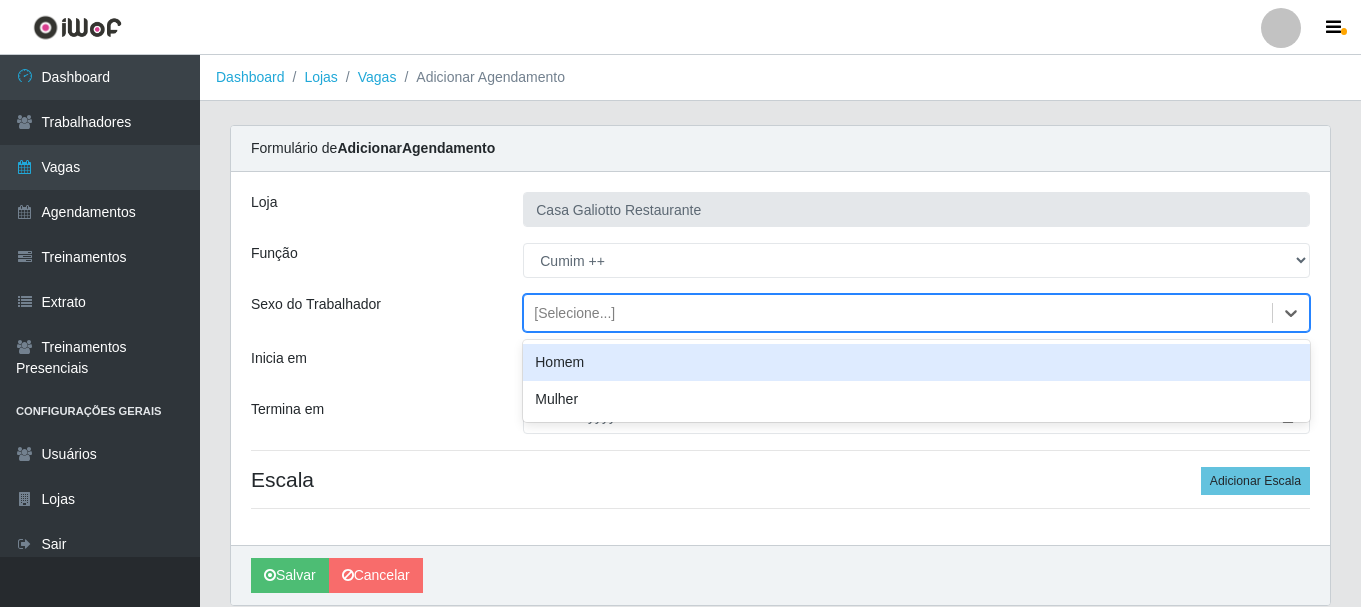 click on "[Selecione...]" at bounding box center [898, 313] 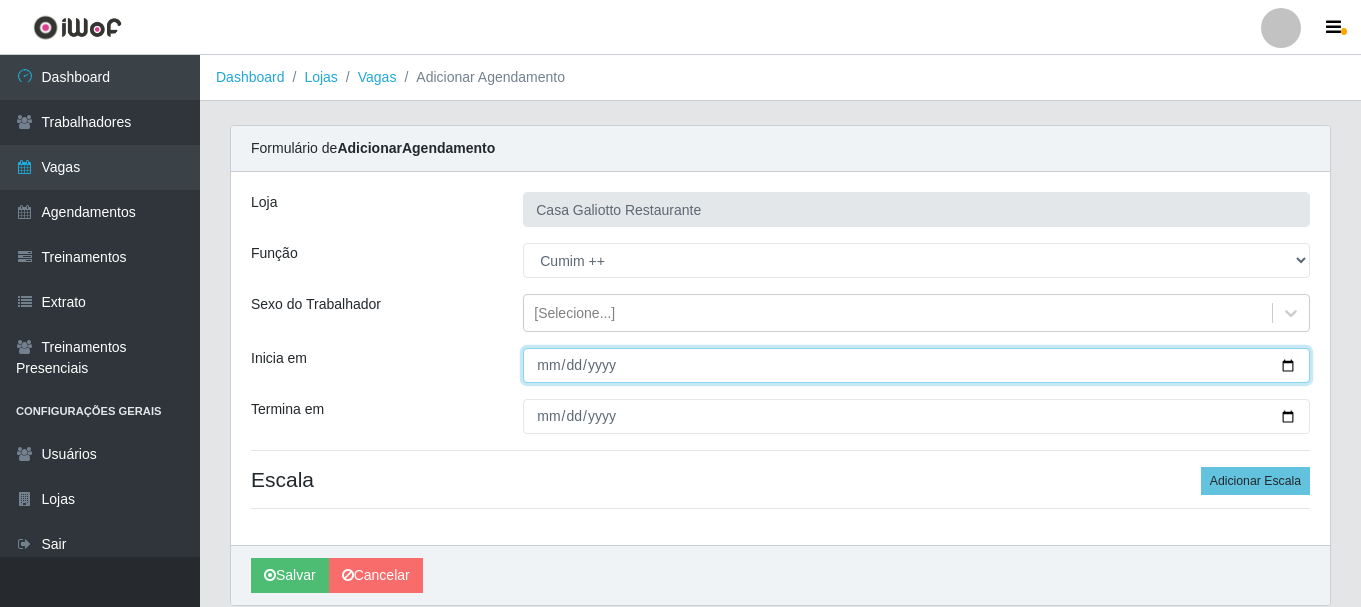 click on "Inicia em" at bounding box center (916, 365) 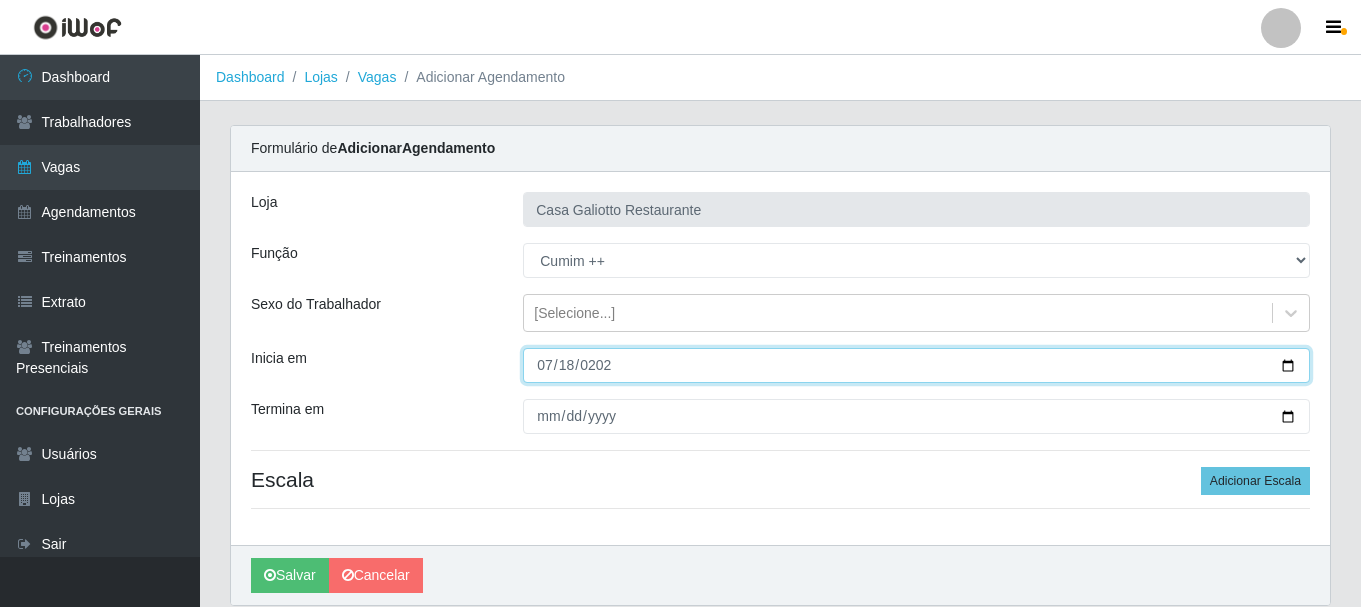 type on "[DATE]" 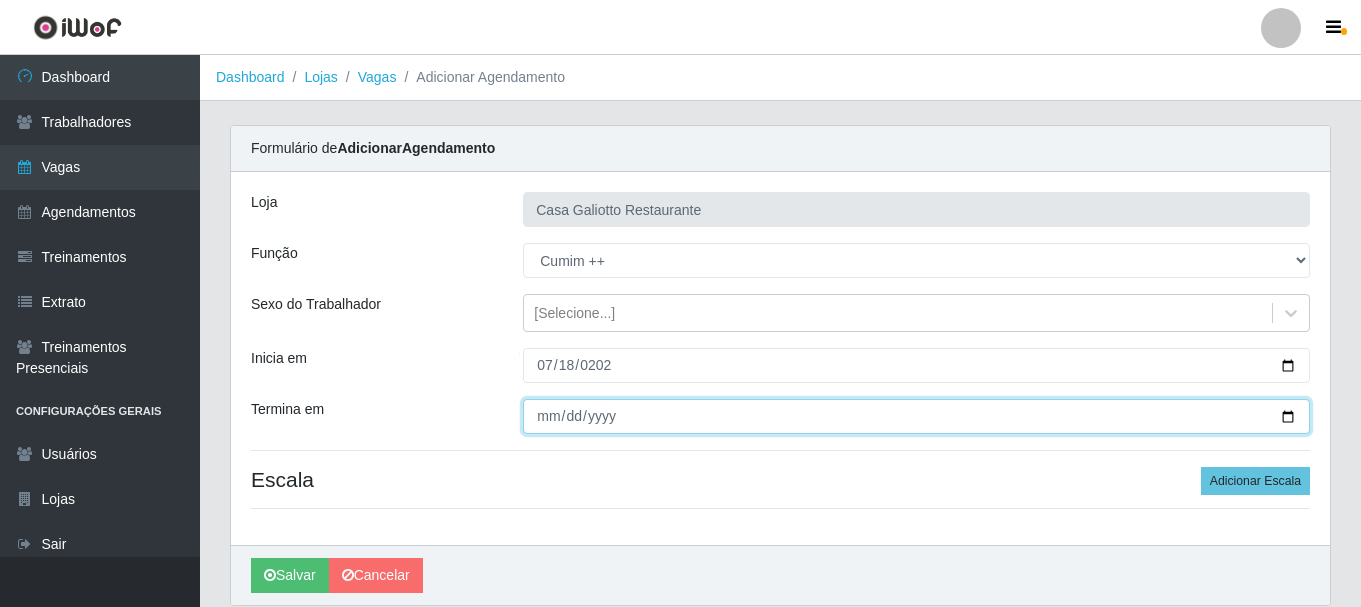 click on "Termina em" at bounding box center (916, 416) 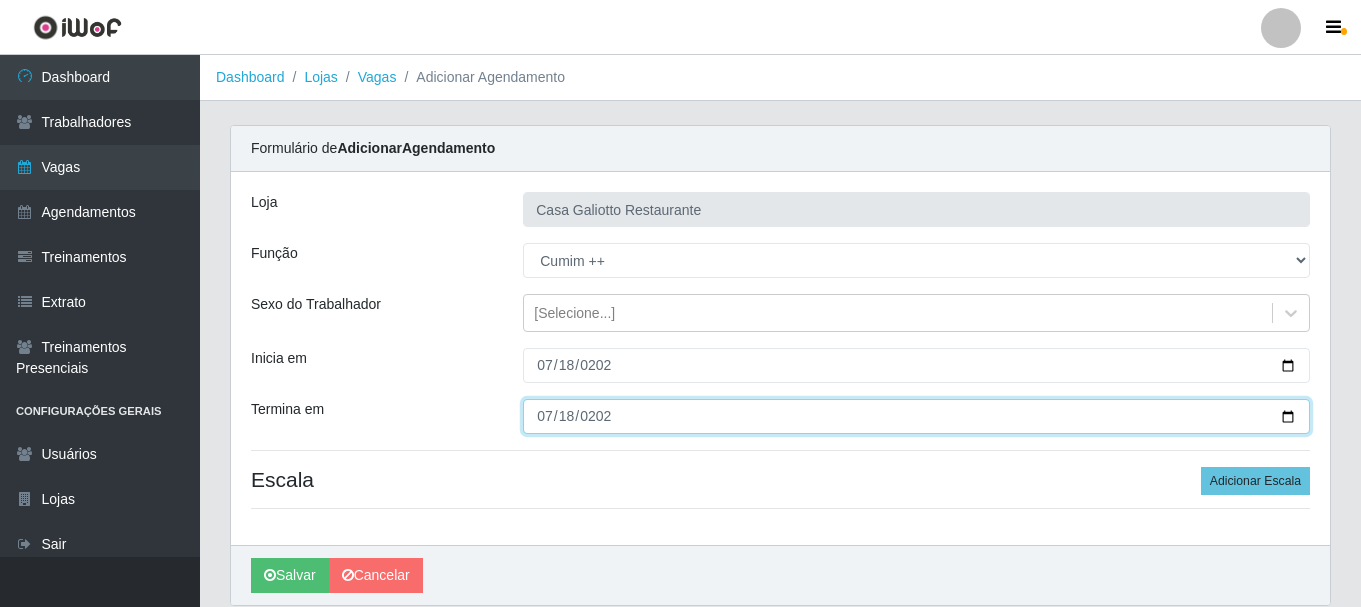 type on "[DATE]" 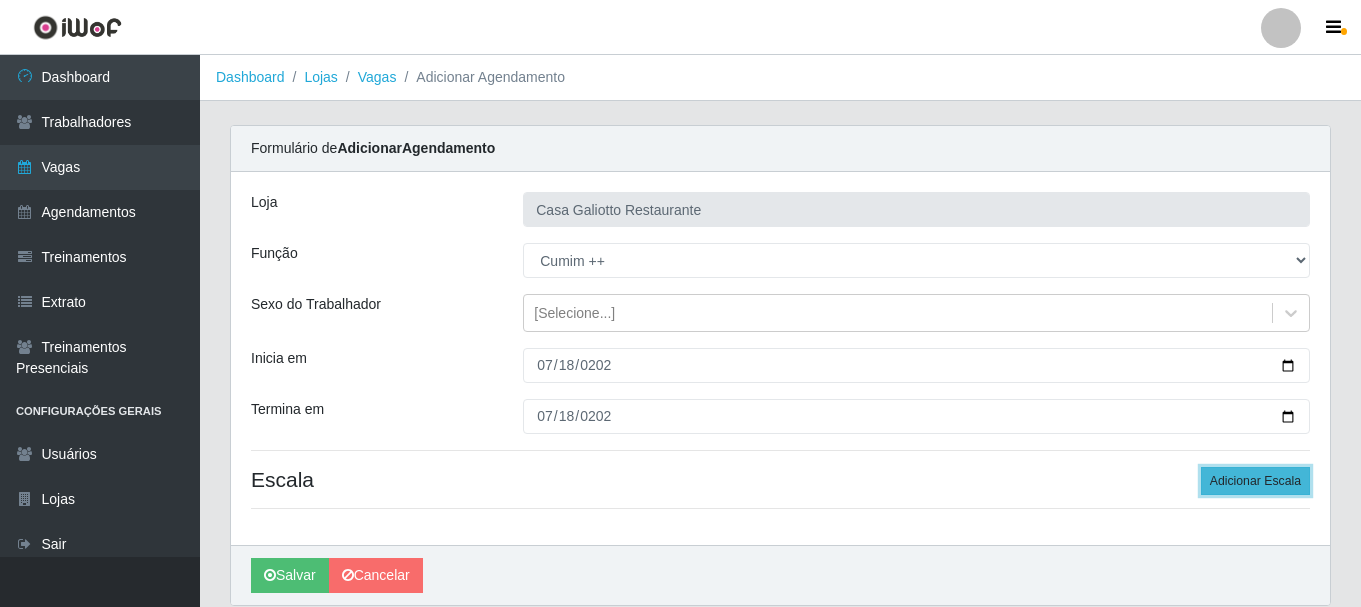 click on "Adicionar Escala" at bounding box center (1255, 481) 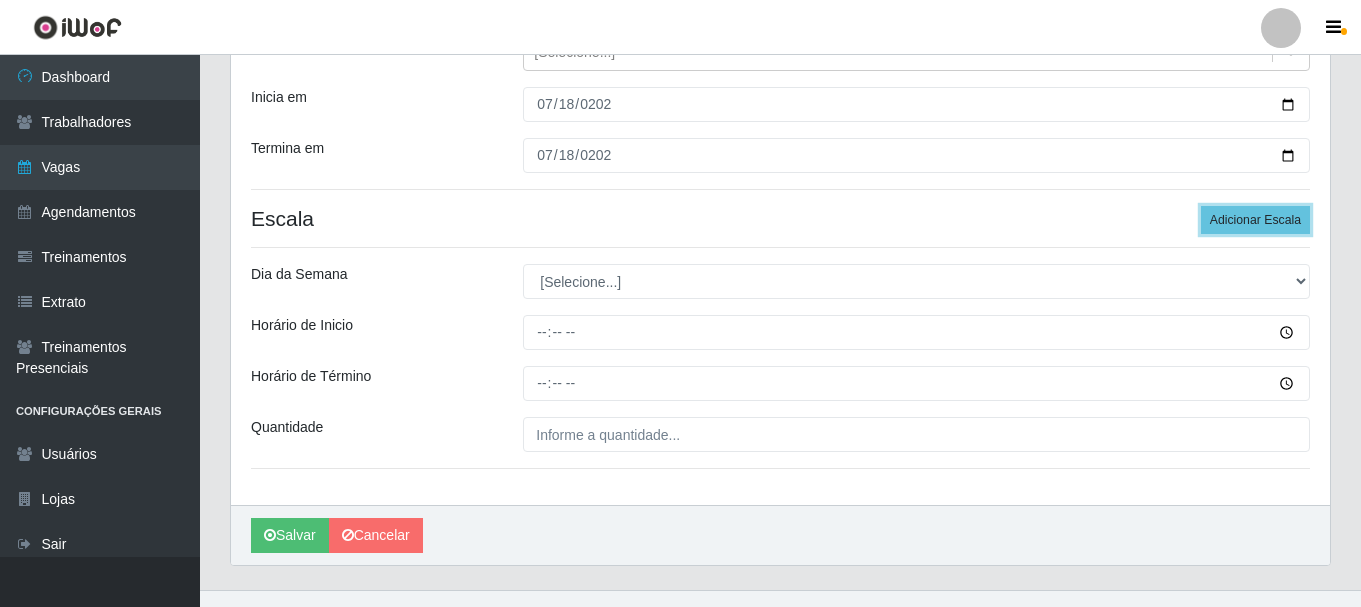 scroll, scrollTop: 294, scrollLeft: 0, axis: vertical 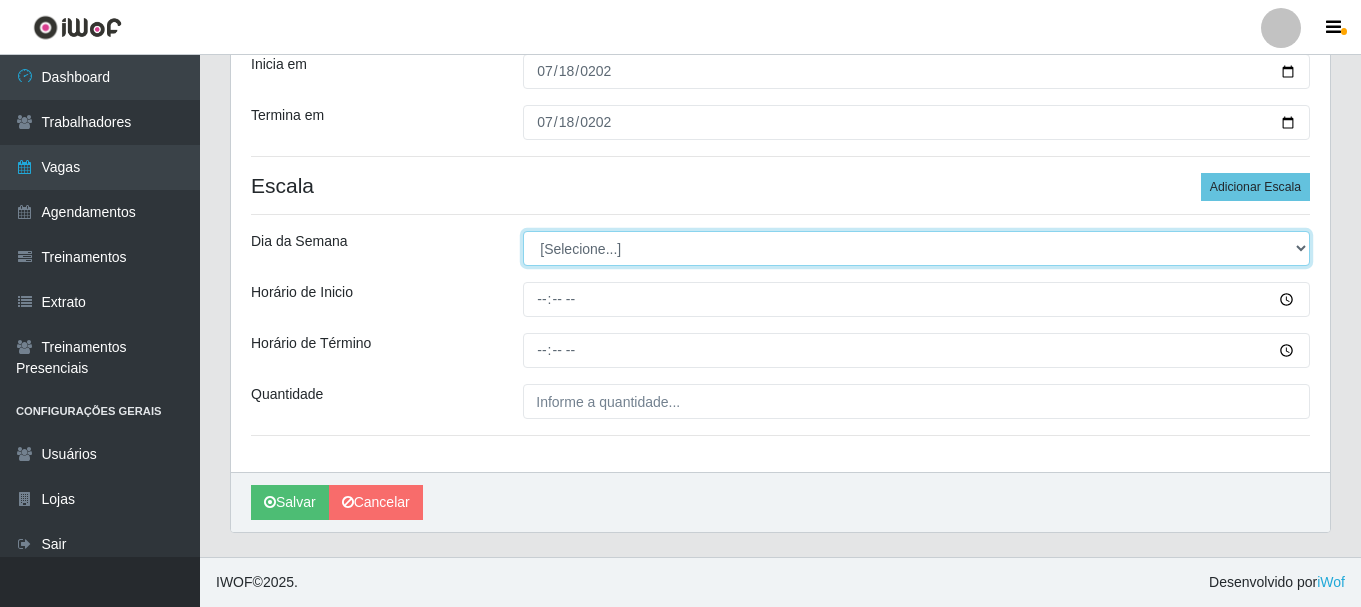 click on "[Selecione...] Segunda Terça Quarta Quinta Sexta Sábado Domingo" at bounding box center [916, 248] 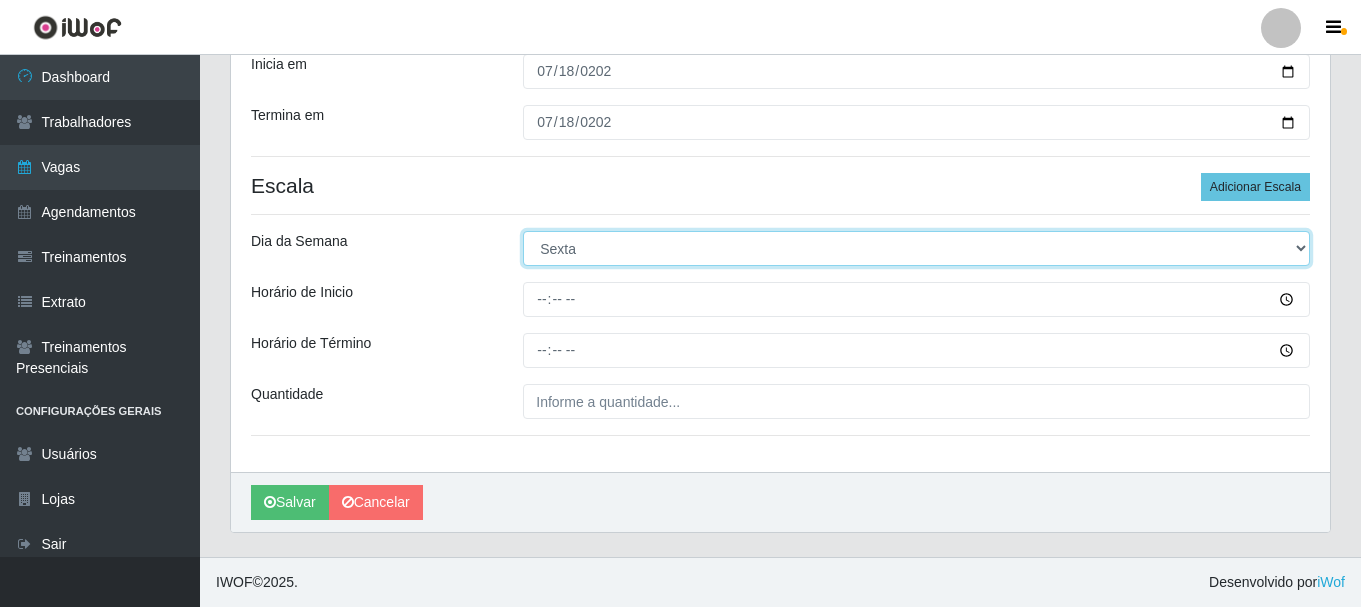 click on "[Selecione...] Segunda Terça Quarta Quinta Sexta Sábado Domingo" at bounding box center [916, 248] 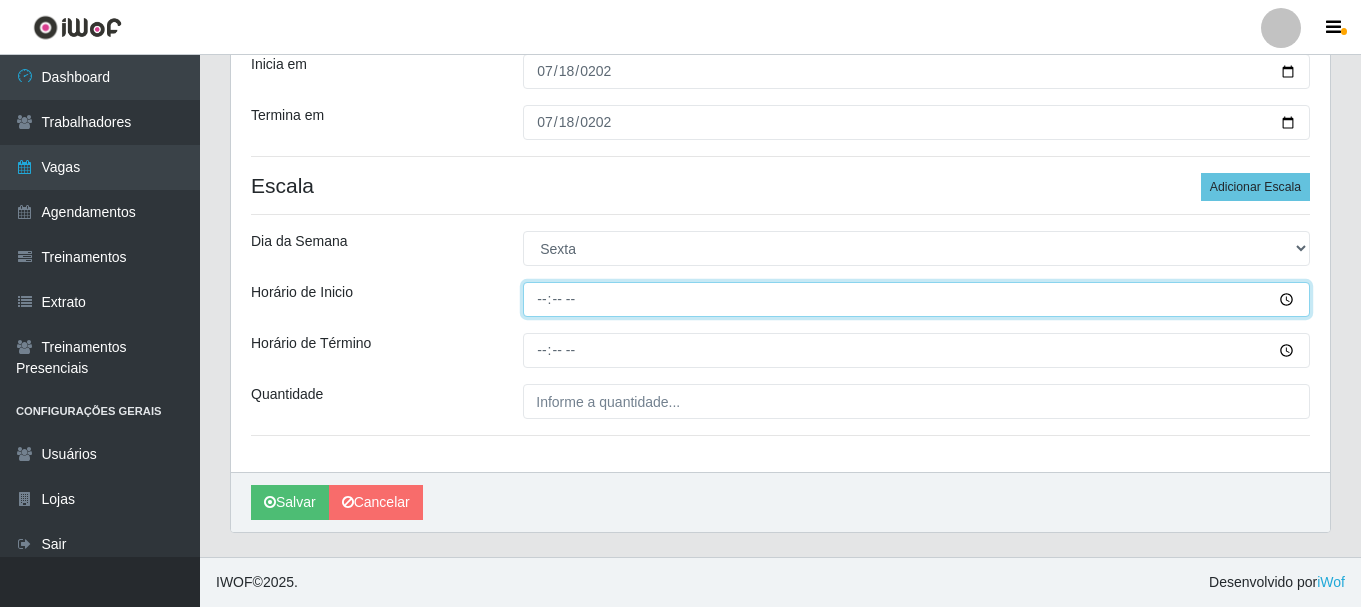 click on "Horário de Inicio" at bounding box center (916, 299) 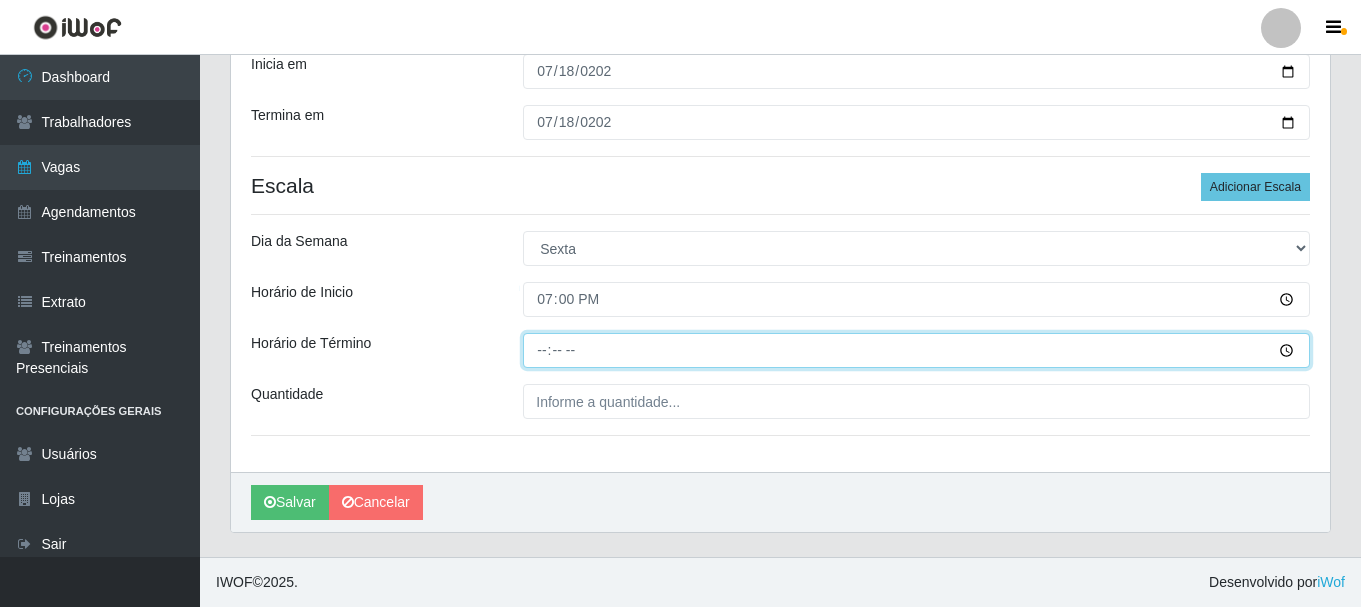 click on "Horário de Término" at bounding box center (916, 350) 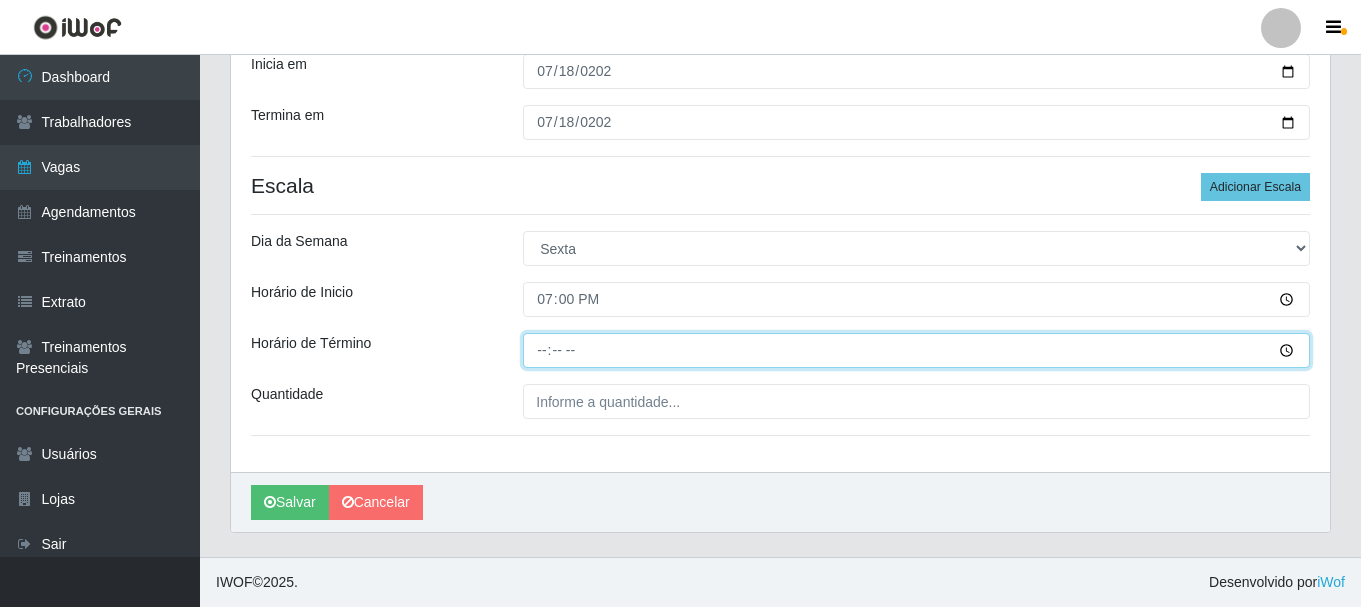 type on "23:00" 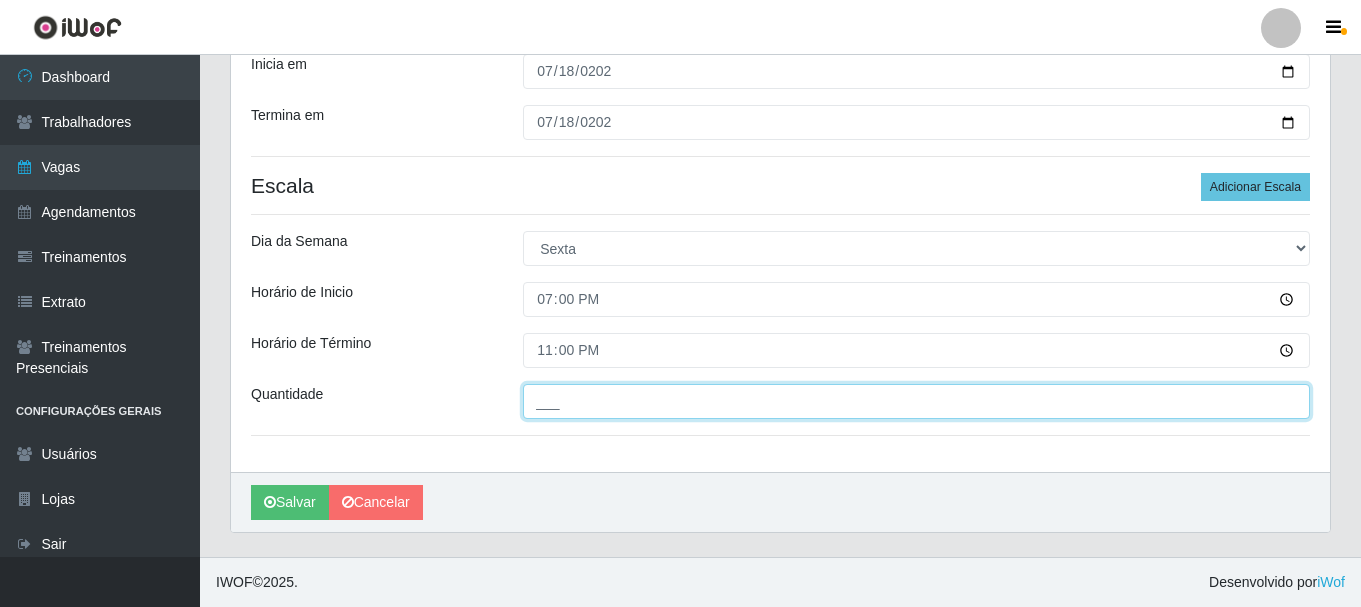 click on "___" at bounding box center (916, 401) 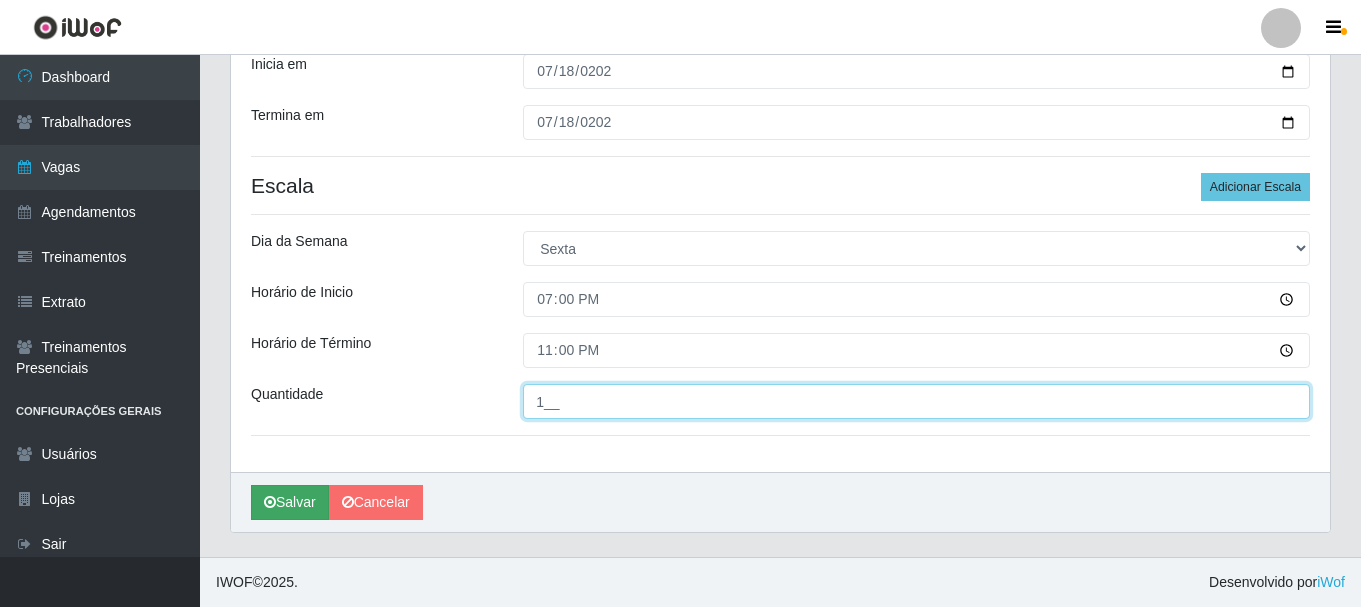 type on "1__" 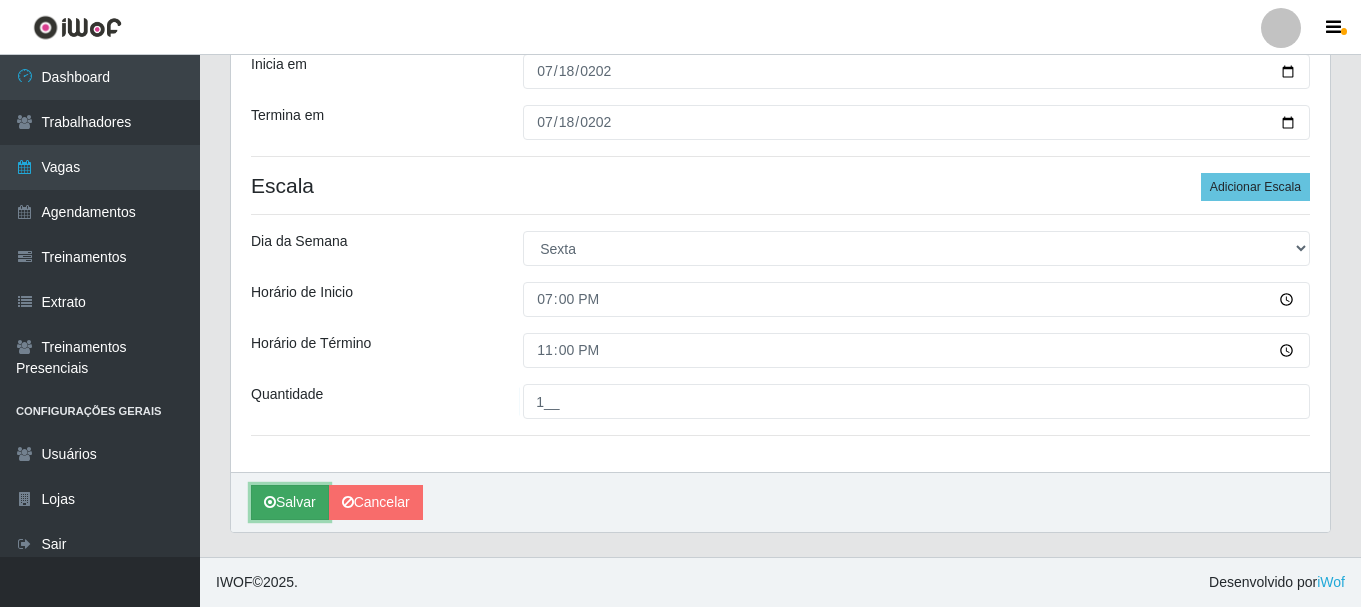 click on "Salvar" at bounding box center (290, 502) 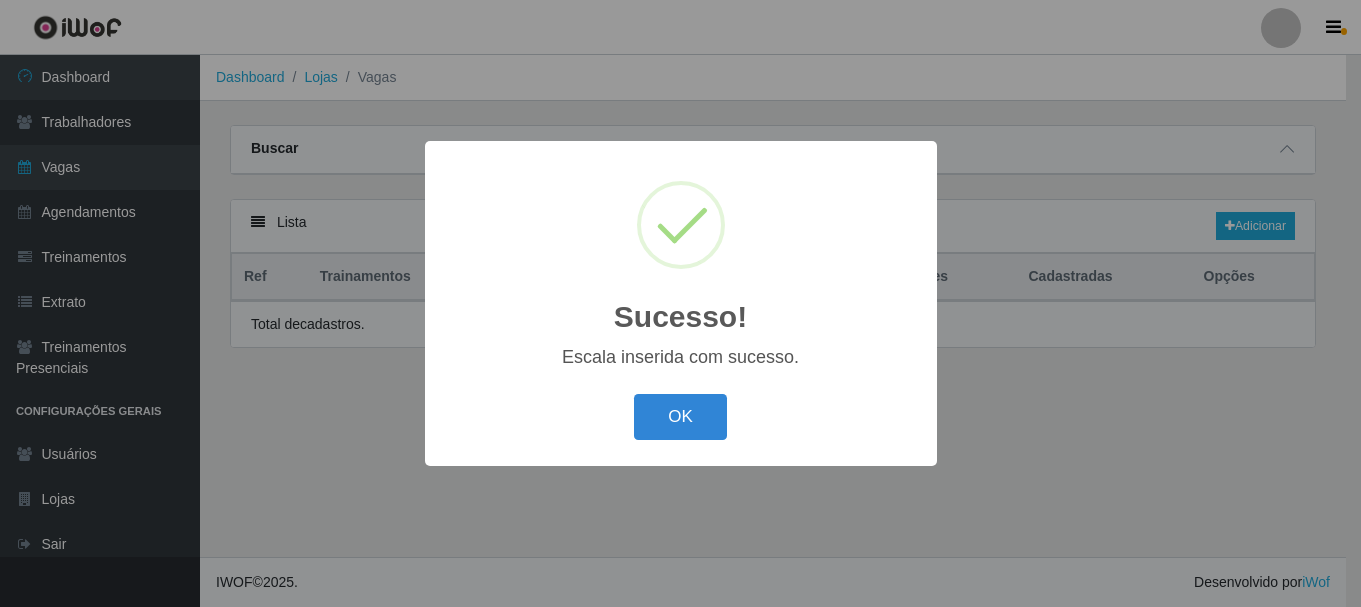 scroll, scrollTop: 0, scrollLeft: 0, axis: both 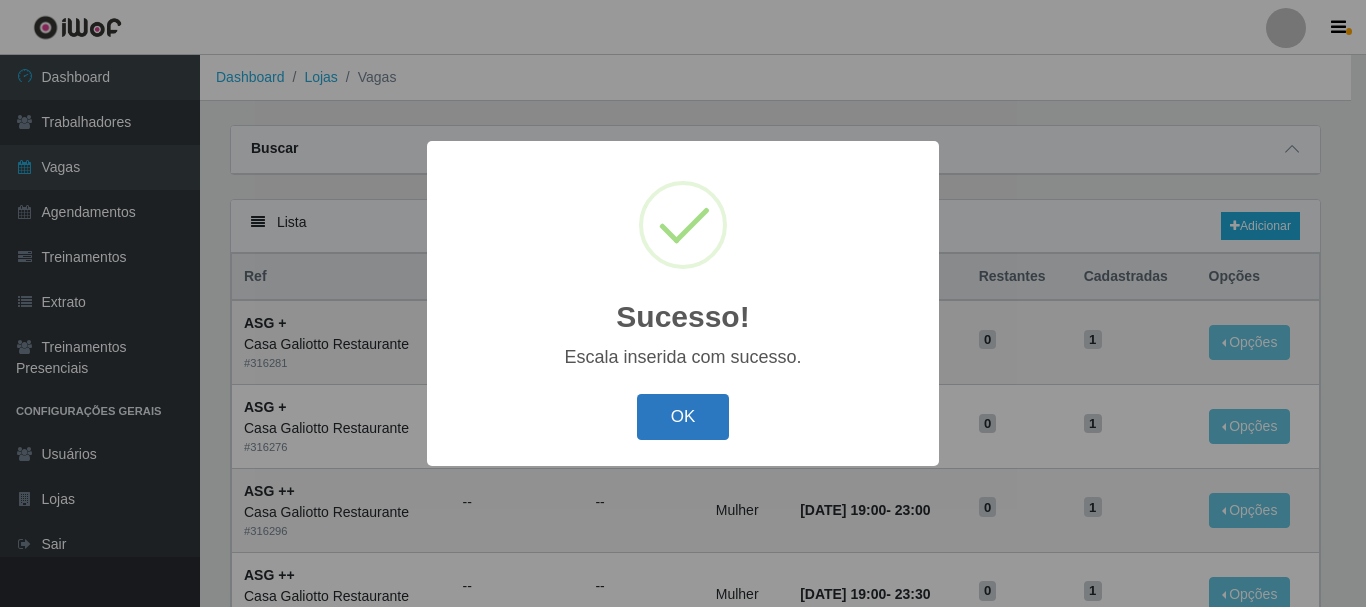 click on "OK" at bounding box center [683, 417] 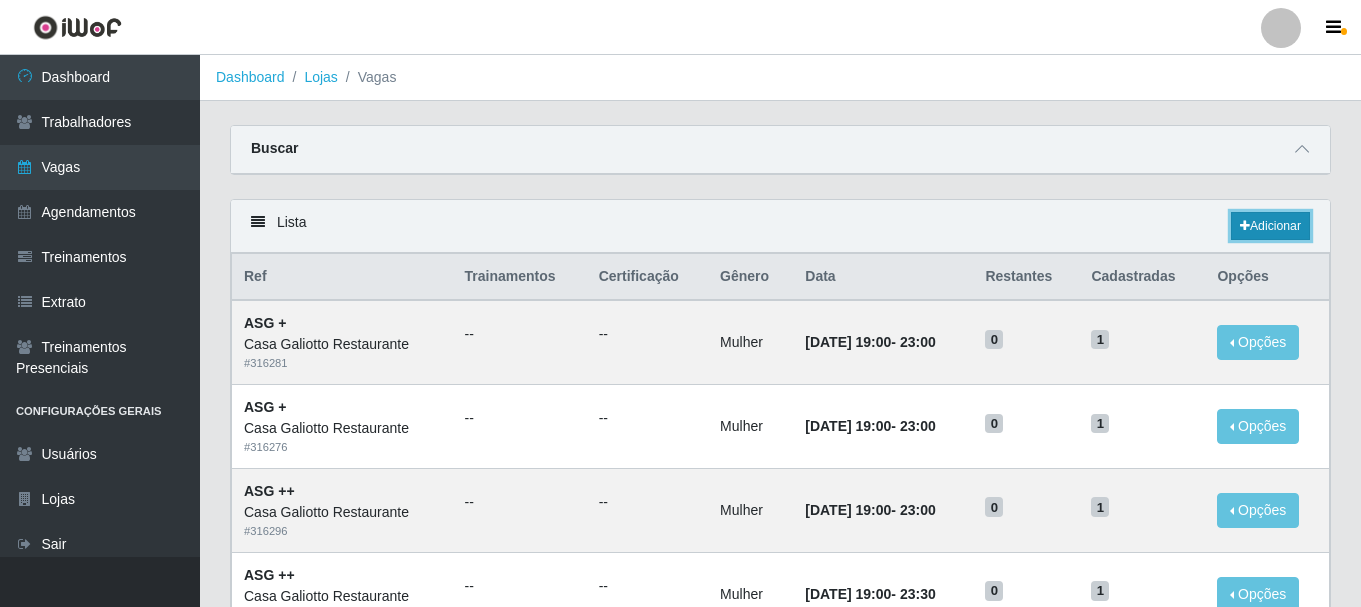 click on "Adicionar" at bounding box center (1270, 226) 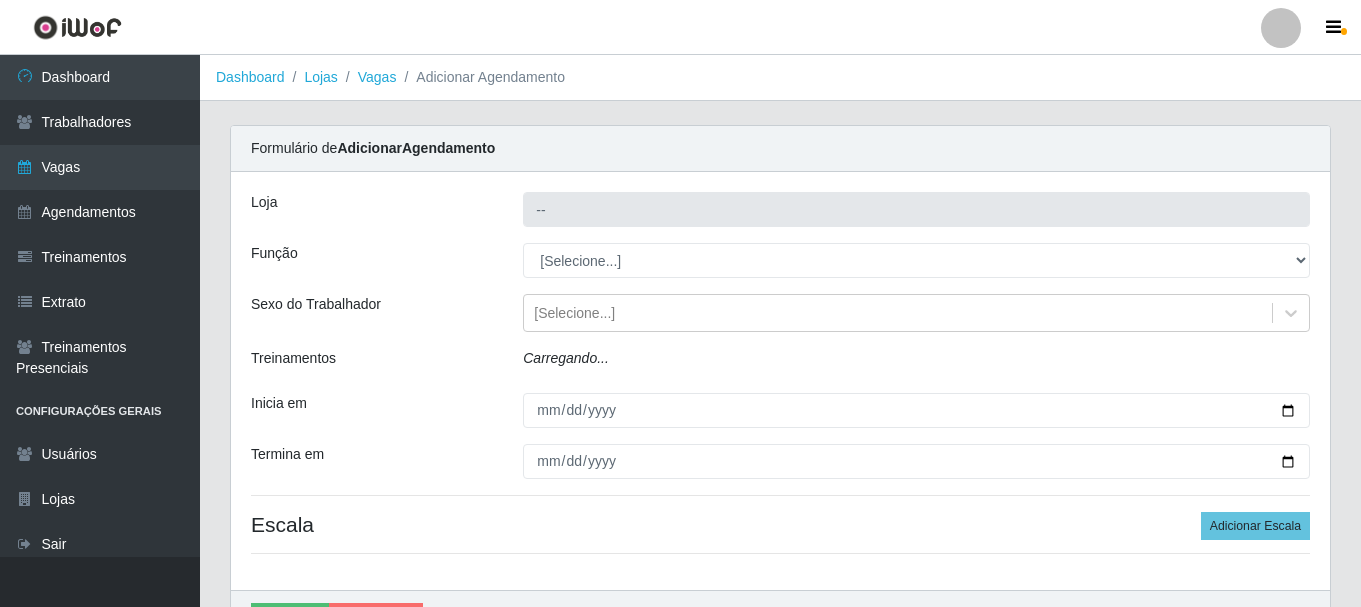 type on "Casa Galiotto Restaurante" 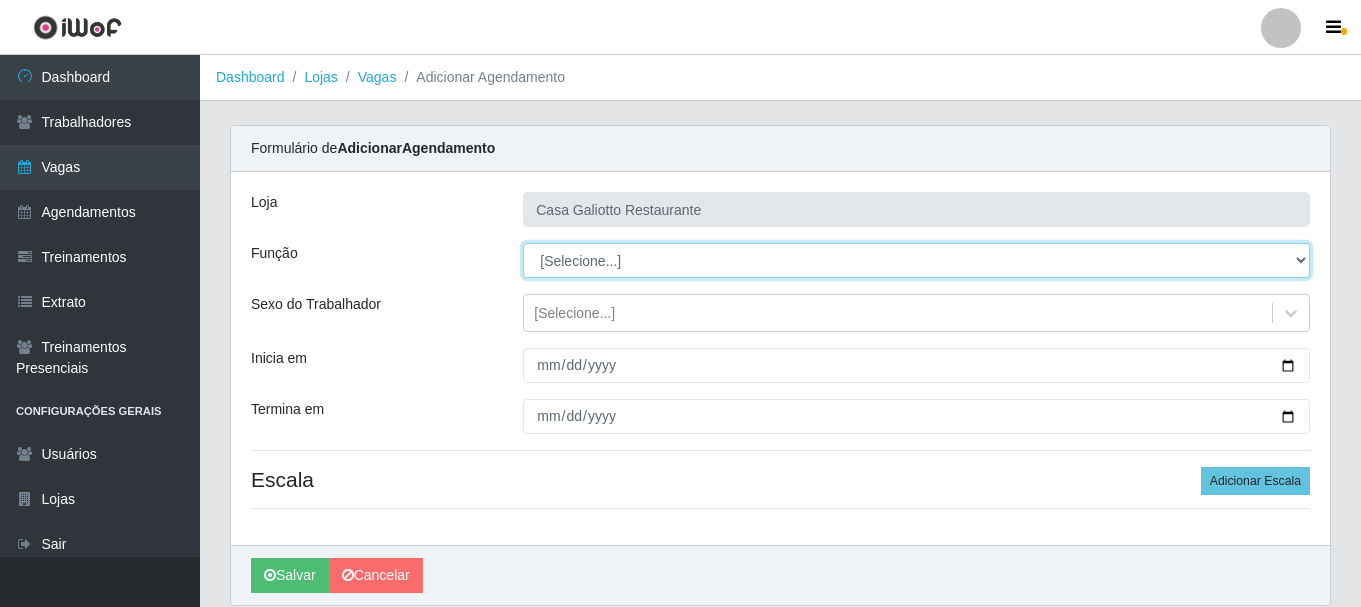 click on "[Selecione...] ASG ASG + ASG ++ Auxiliar de Cozinha Auxiliar de Cozinha + Auxiliar de Cozinha ++ Copeiro Copeiro + Copeiro ++ Cumim Cumim + Cumim ++ Recepcionista Recepcionista + Recepcionista ++" at bounding box center [916, 260] 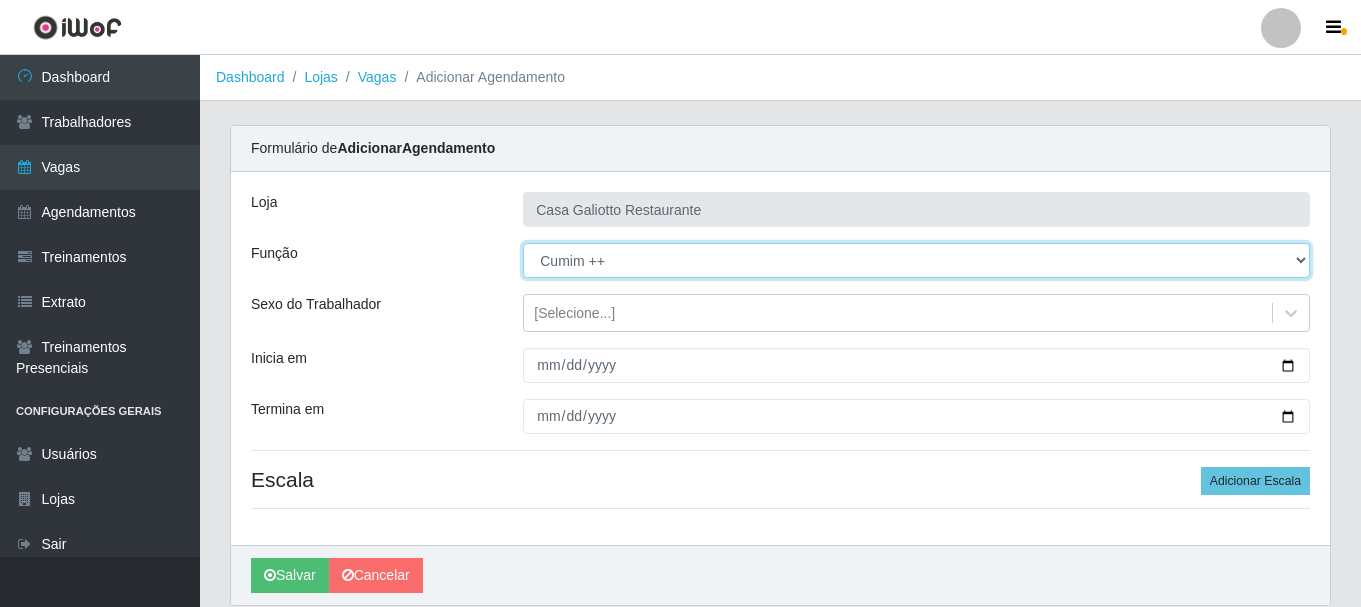 click on "[Selecione...] ASG ASG + ASG ++ Auxiliar de Cozinha Auxiliar de Cozinha + Auxiliar de Cozinha ++ Copeiro Copeiro + Copeiro ++ Cumim Cumim + Cumim ++ Recepcionista Recepcionista + Recepcionista ++" at bounding box center (916, 260) 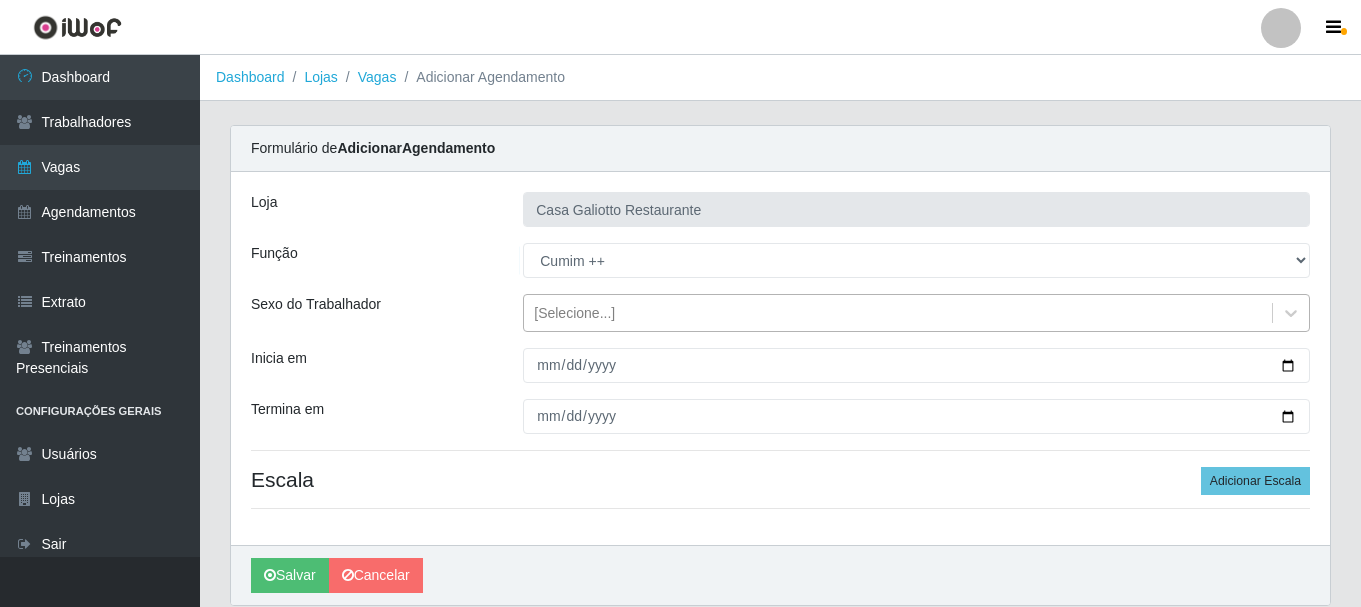 click on "[Selecione...]" at bounding box center (898, 313) 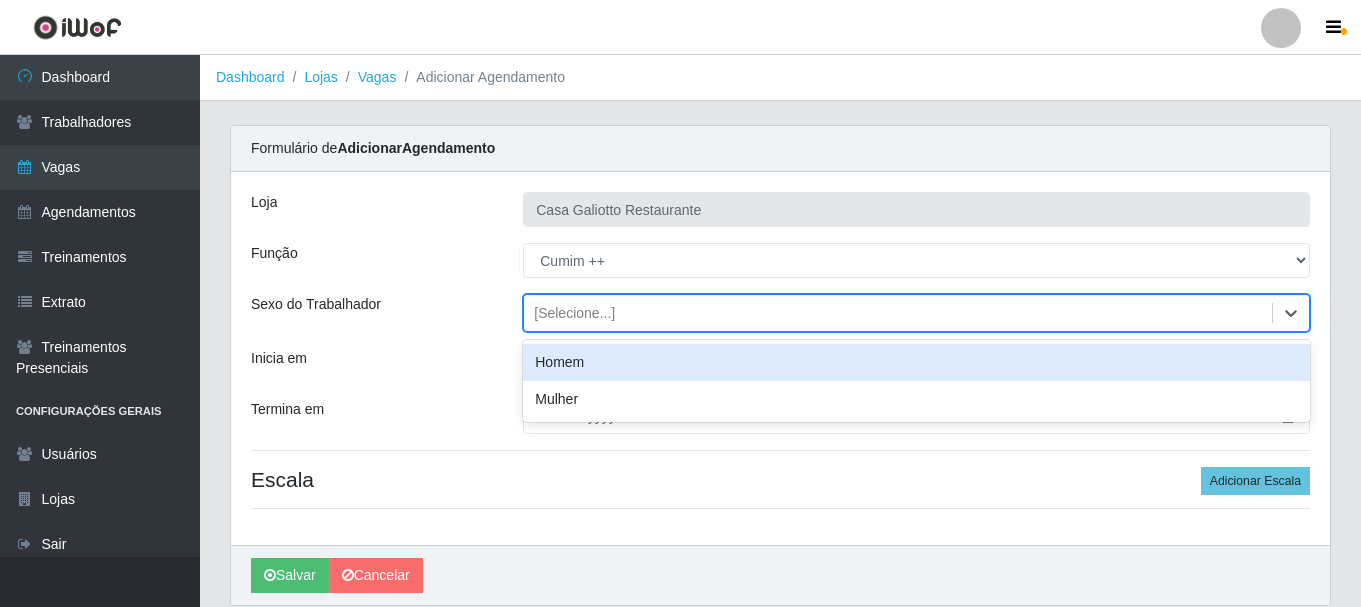 click on "[Selecione...]" at bounding box center (898, 313) 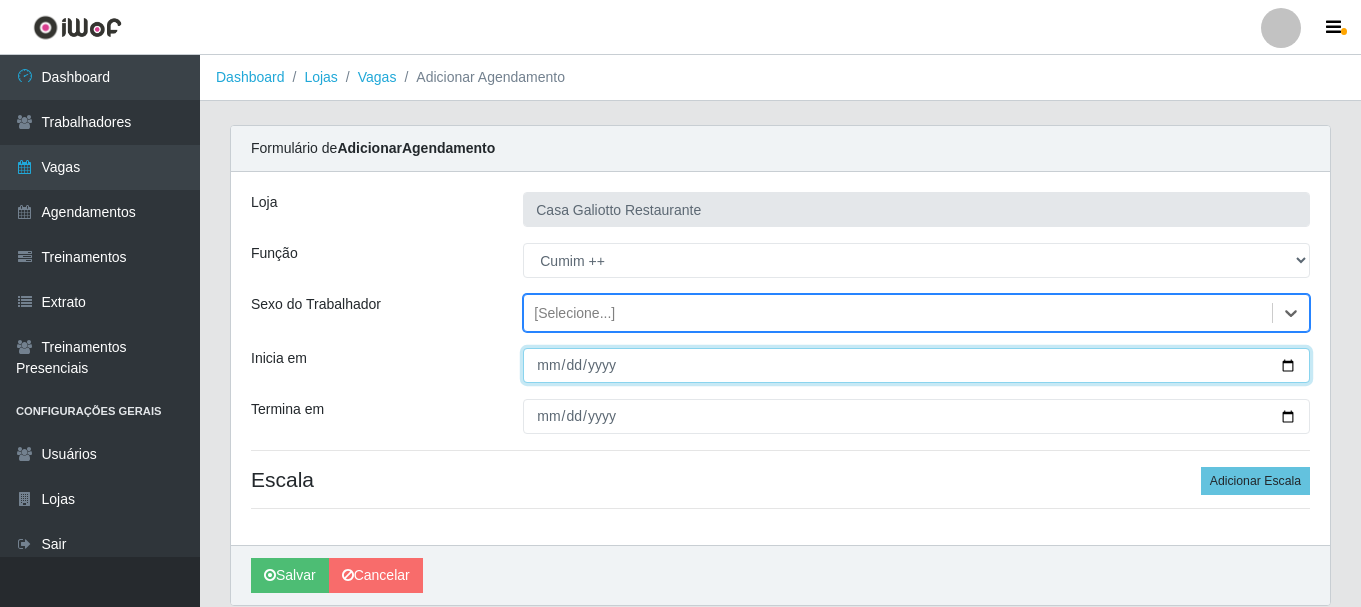 click on "Inicia em" at bounding box center [916, 365] 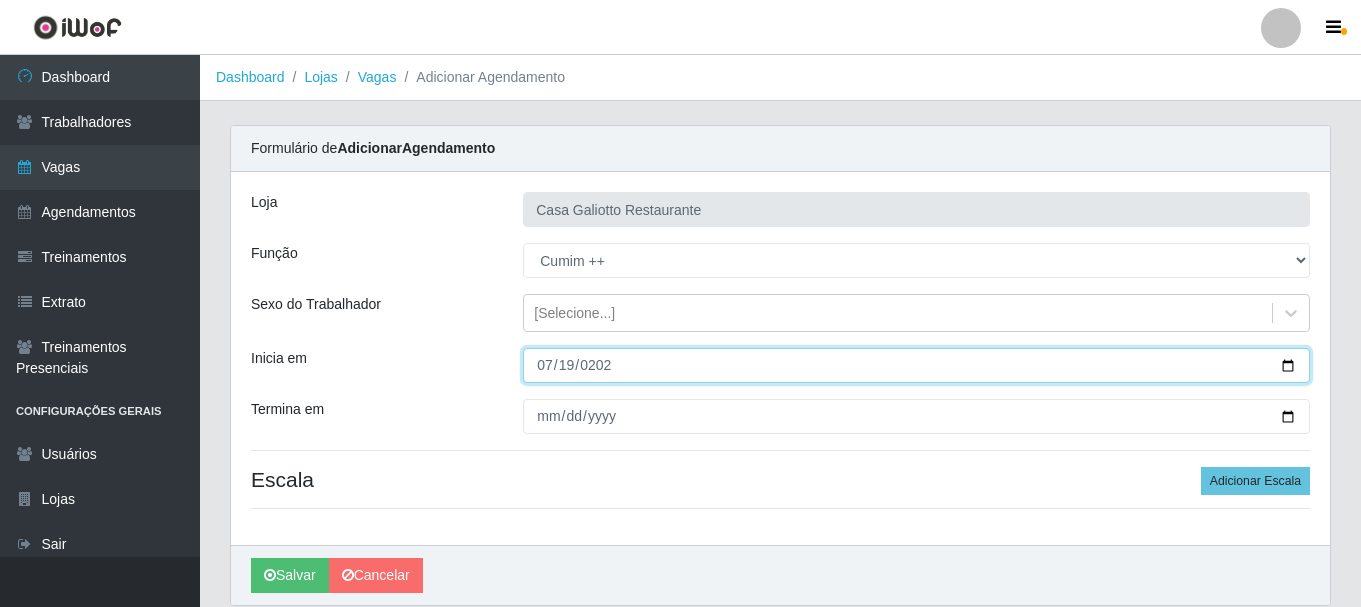 type on "[DATE]" 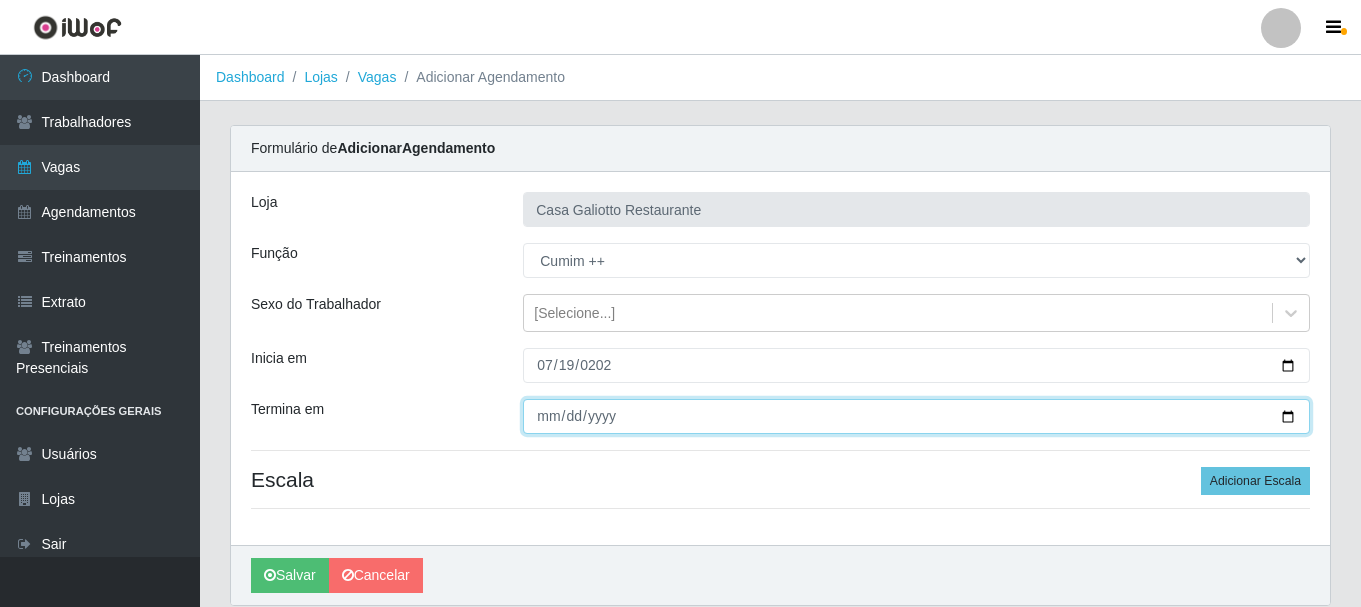 click on "Termina em" at bounding box center (916, 416) 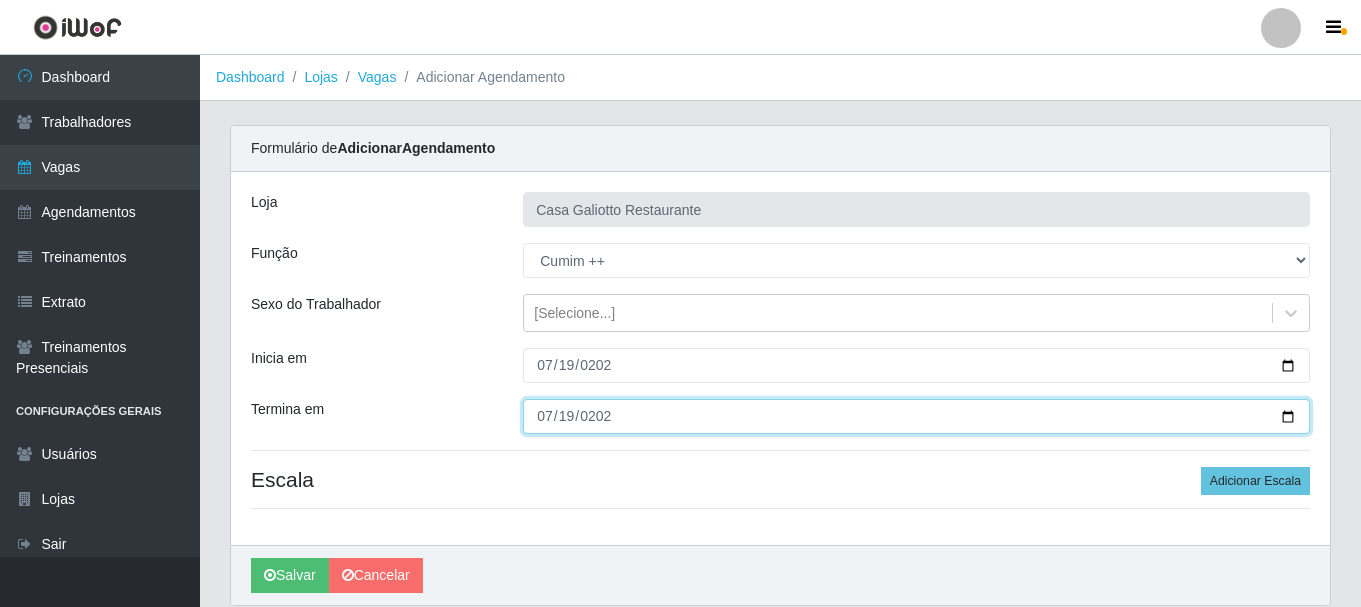 type on "[DATE]" 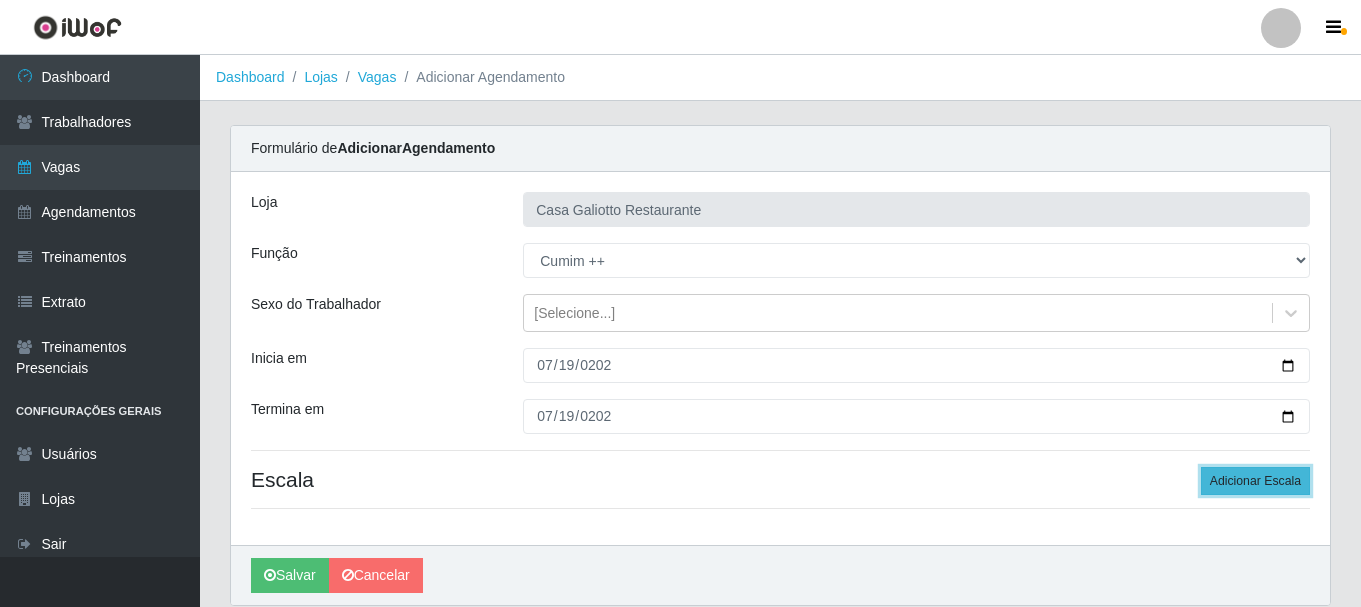 click on "Adicionar Escala" at bounding box center (1255, 481) 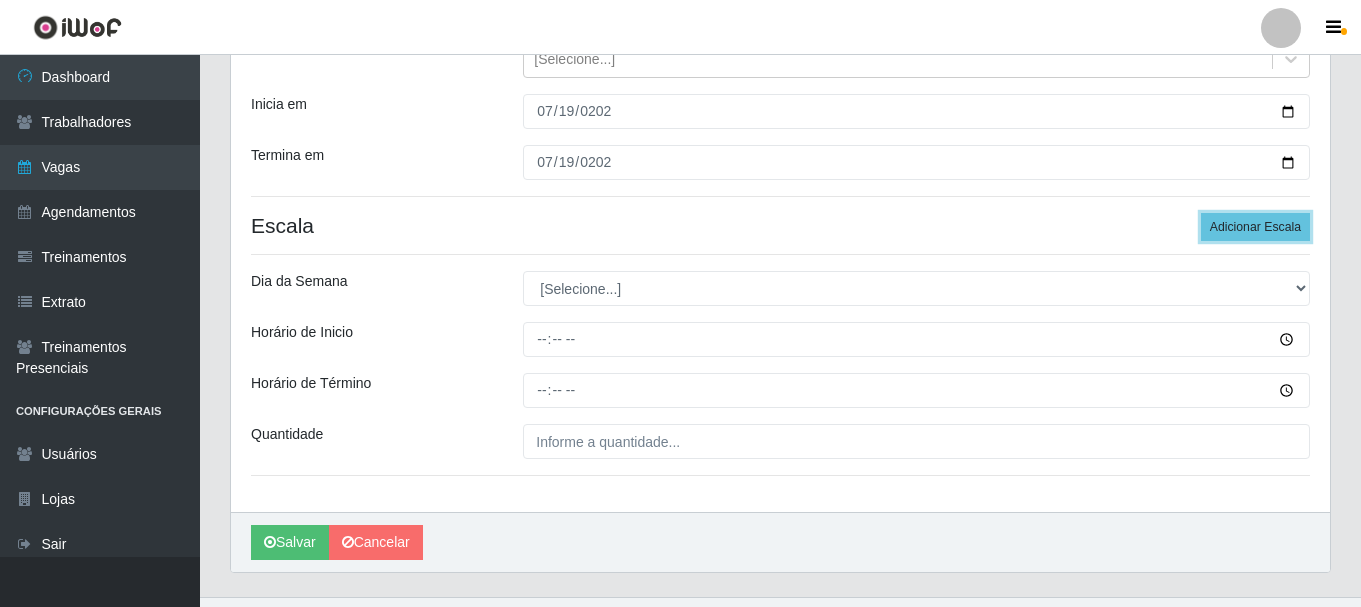 scroll, scrollTop: 294, scrollLeft: 0, axis: vertical 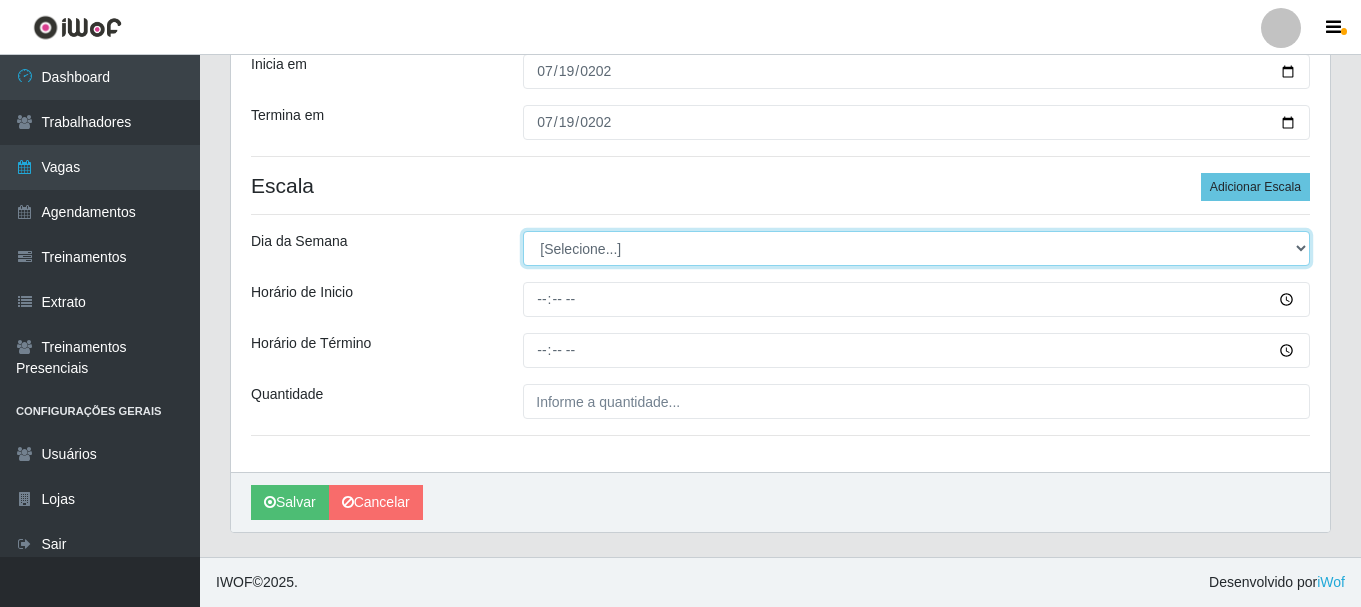 click on "[Selecione...] Segunda Terça Quarta Quinta Sexta Sábado Domingo" at bounding box center [916, 248] 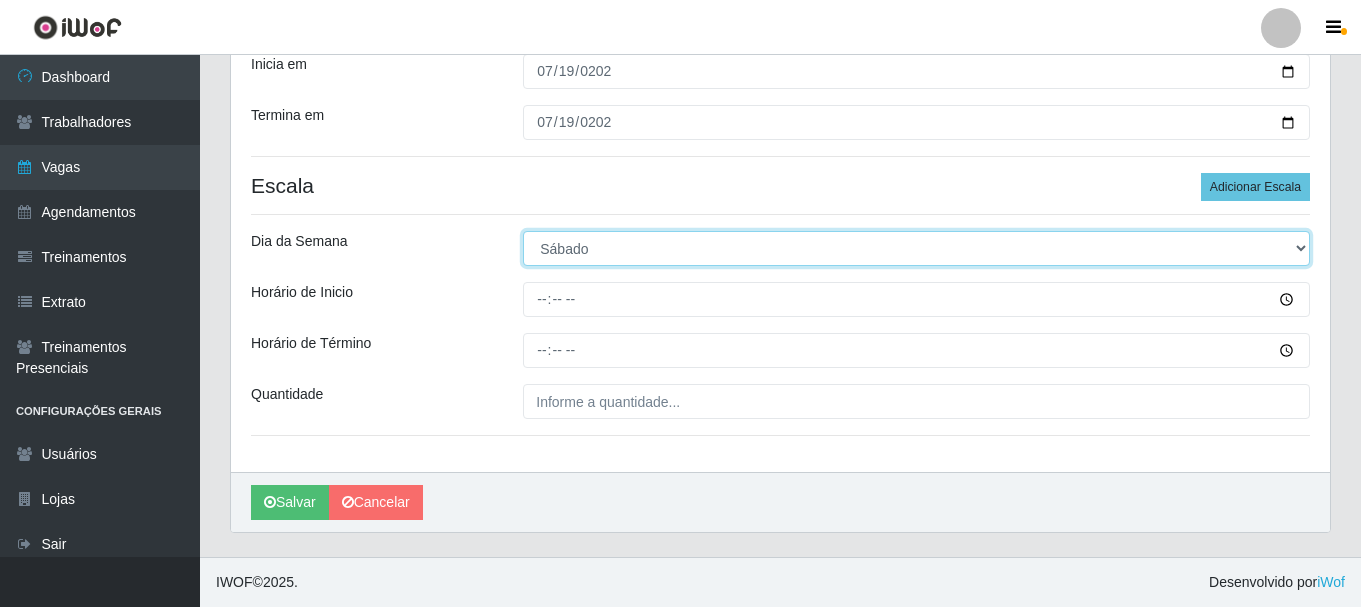 click on "[Selecione...] Segunda Terça Quarta Quinta Sexta Sábado Domingo" at bounding box center (916, 248) 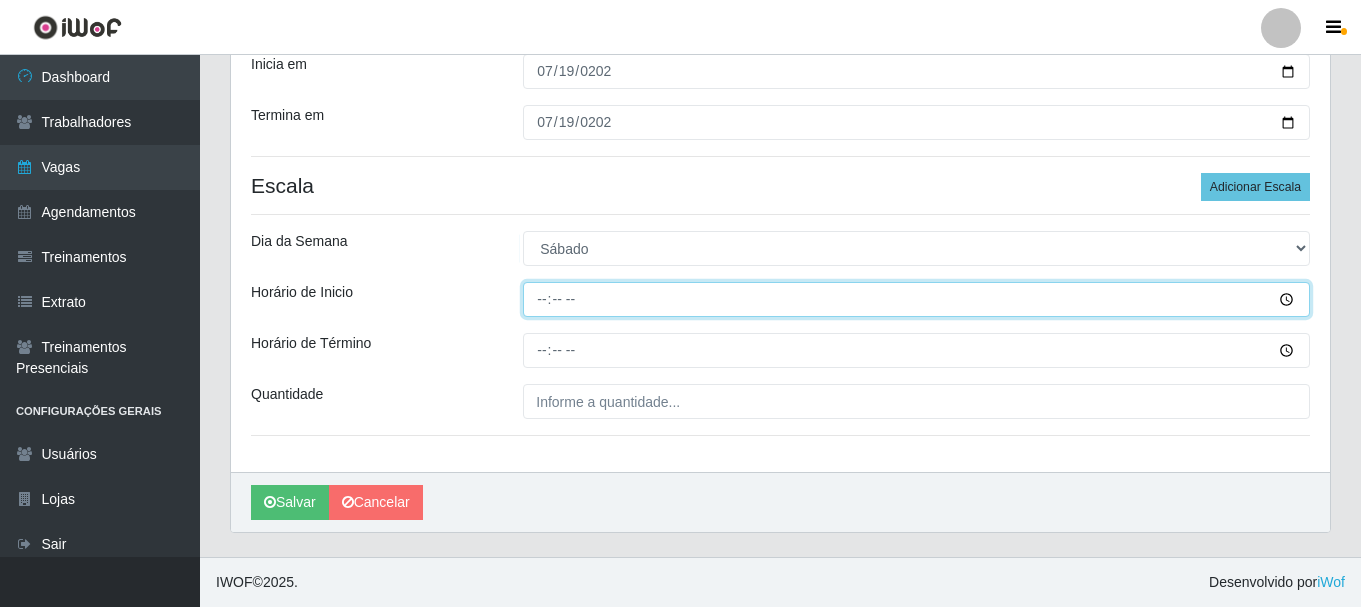 click on "Horário de Inicio" at bounding box center (916, 299) 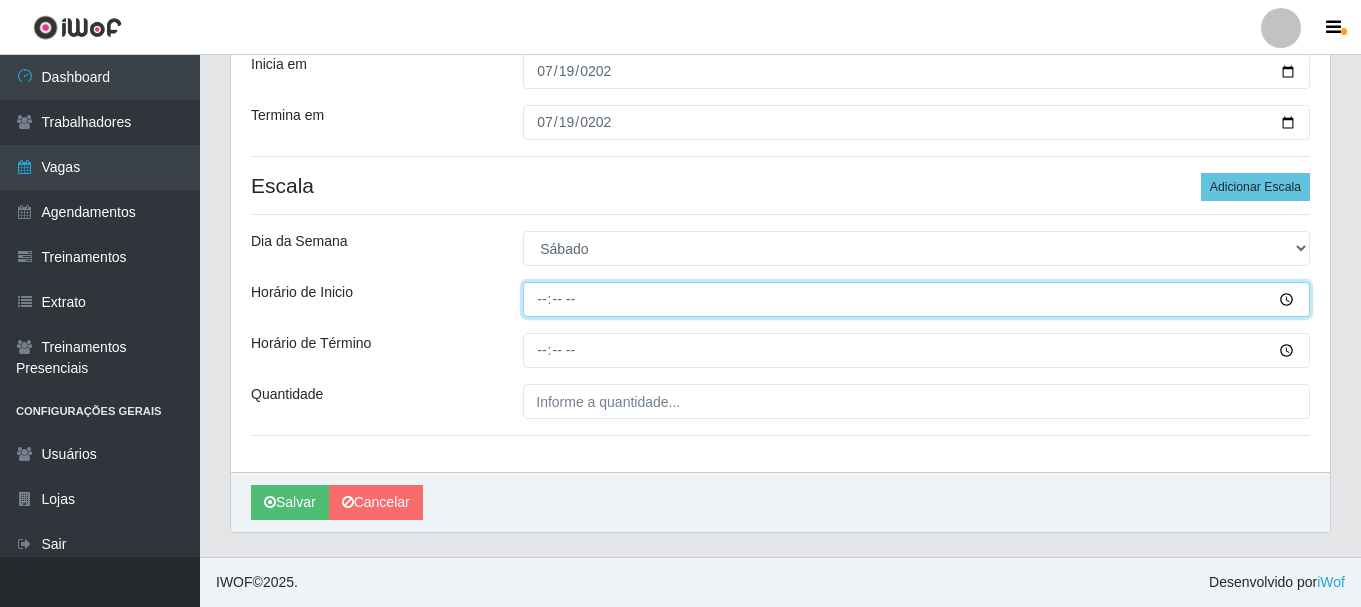 type on "12:00" 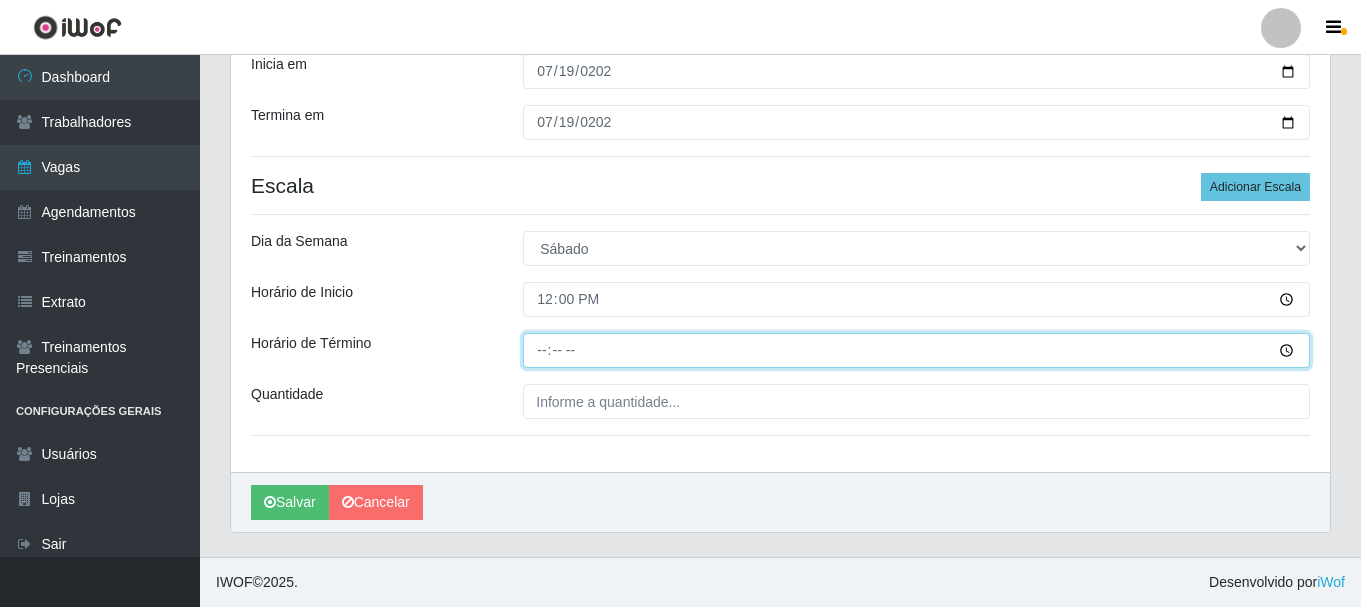 click on "Horário de Término" at bounding box center (916, 350) 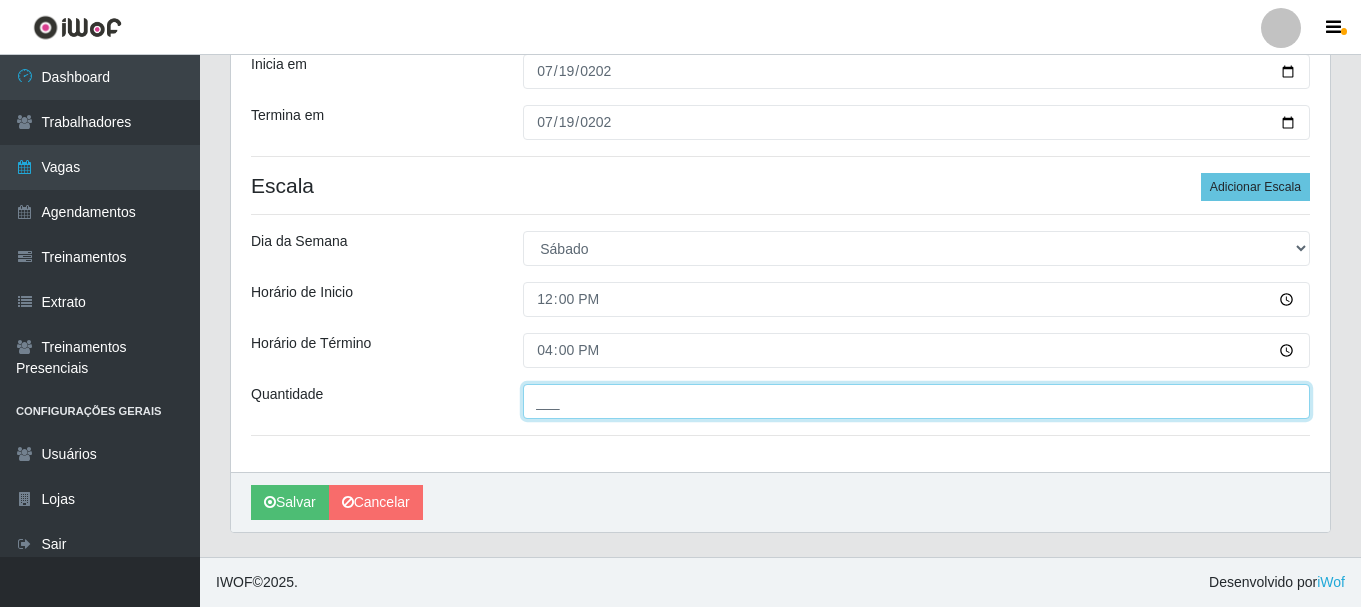 click on "___" at bounding box center [916, 401] 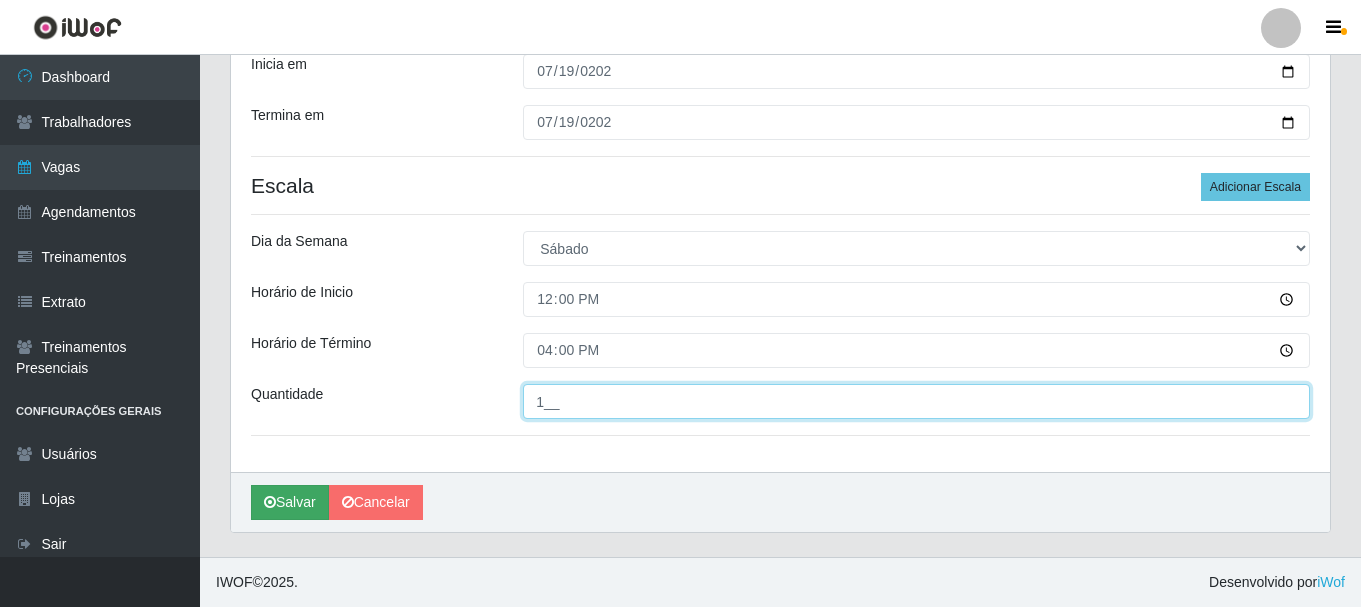 type on "1__" 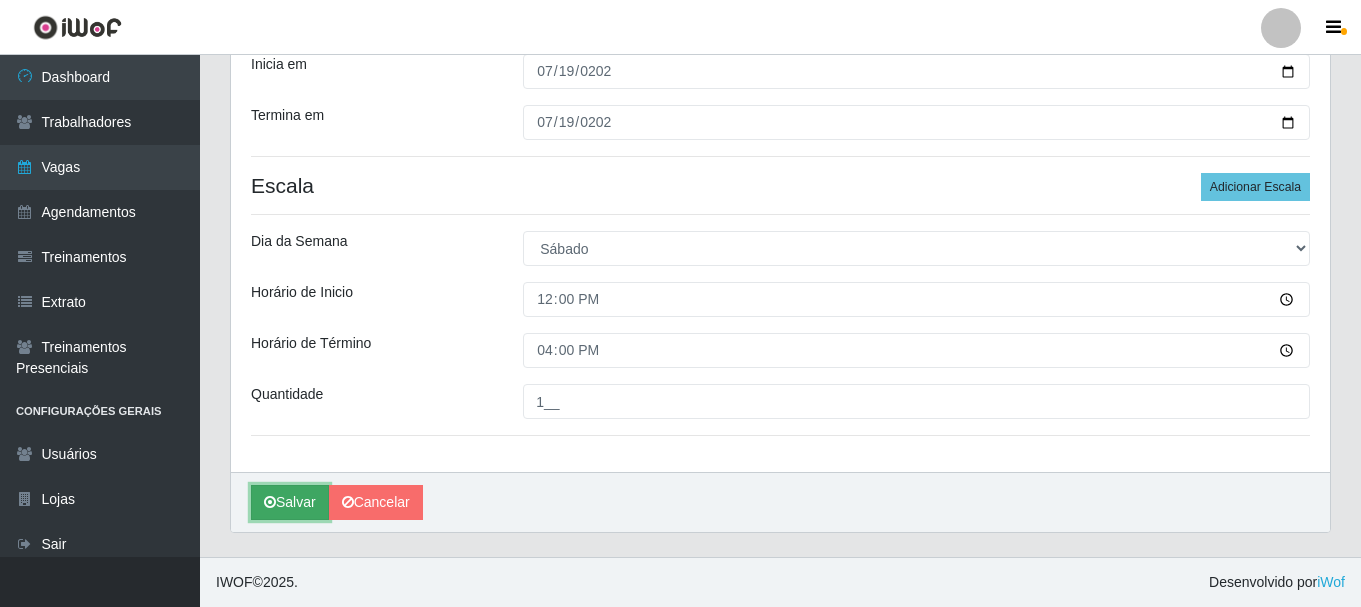 click on "Salvar" at bounding box center (290, 502) 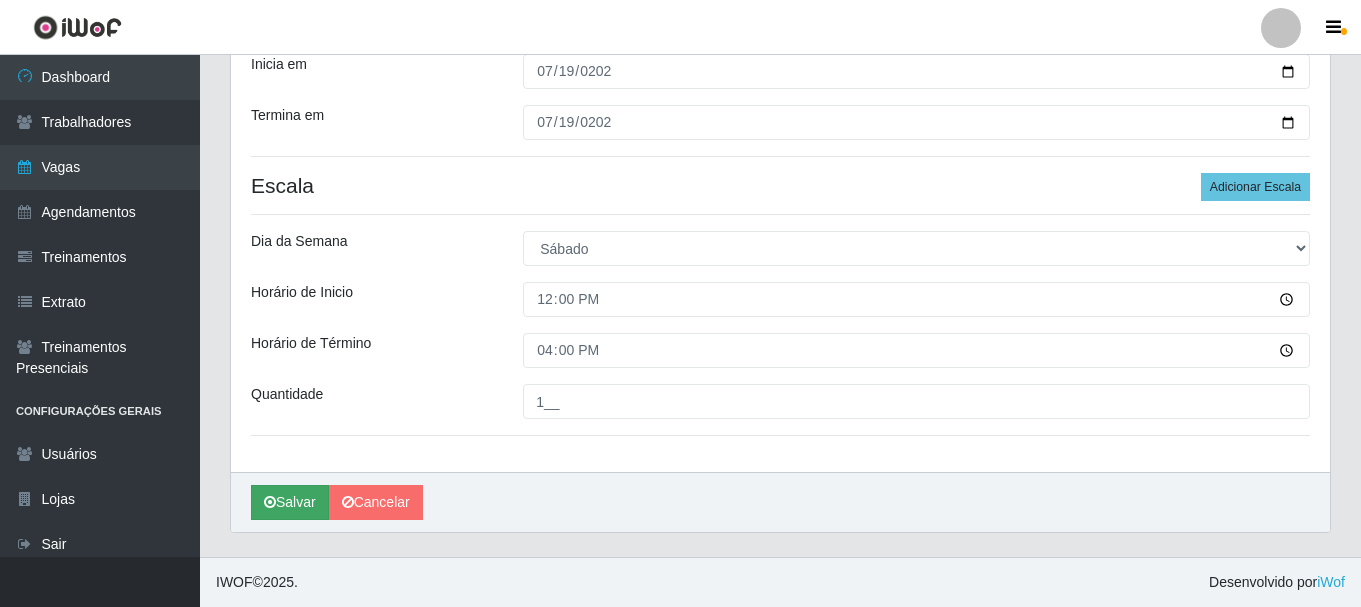 scroll, scrollTop: 0, scrollLeft: 0, axis: both 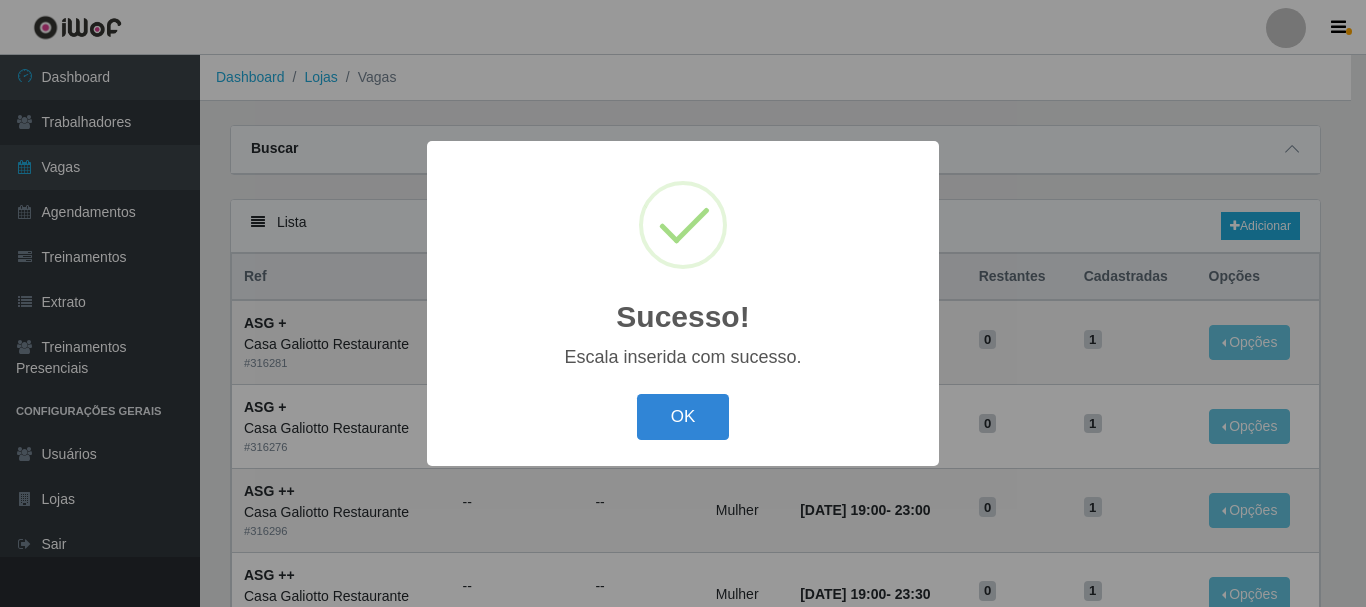 click on "Sucesso! × Escala inserida com sucesso. OK Cancel" at bounding box center (683, 303) 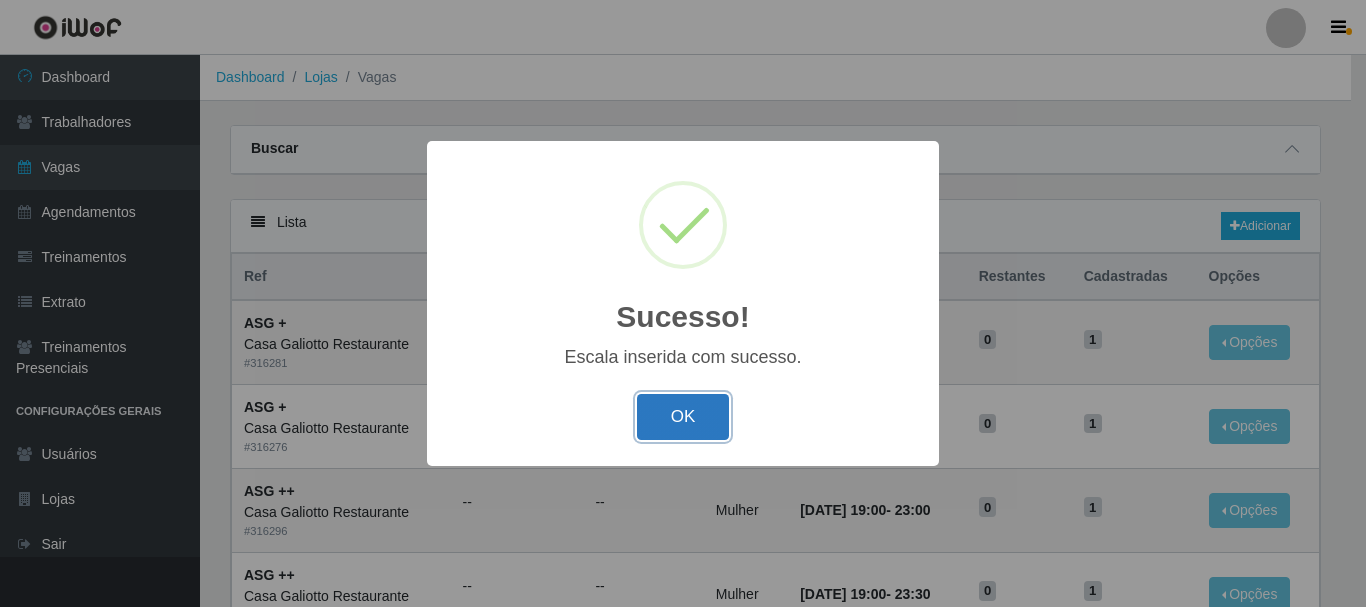 click on "OK" at bounding box center [683, 417] 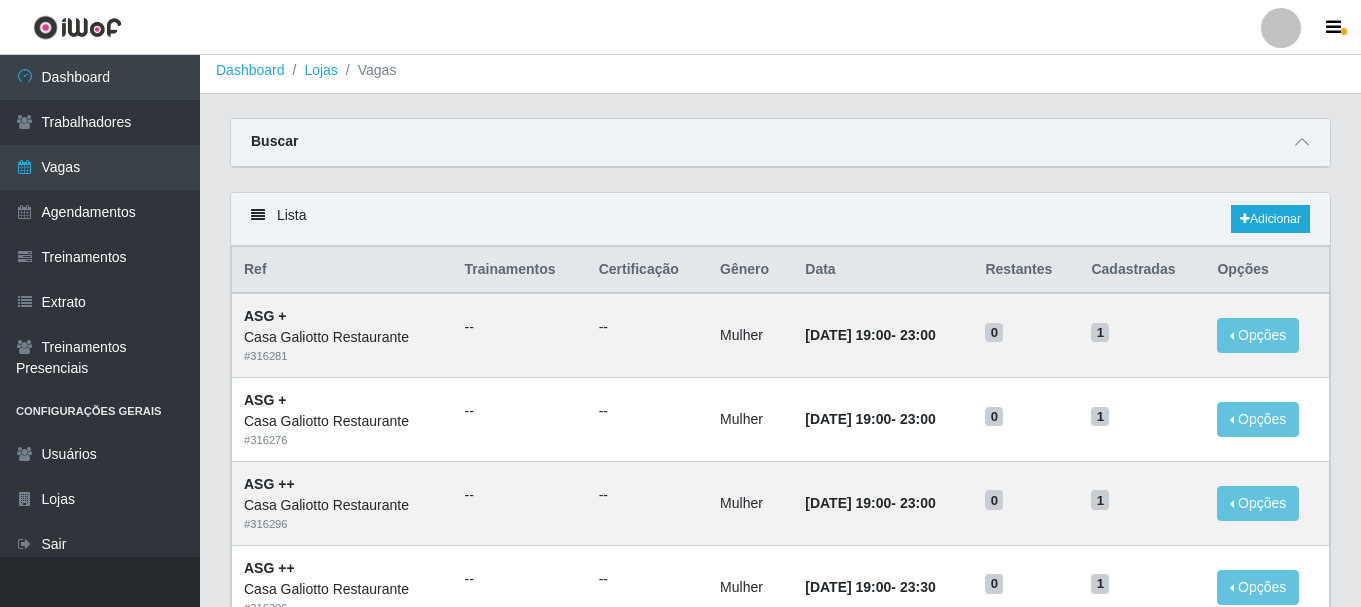 scroll, scrollTop: 0, scrollLeft: 0, axis: both 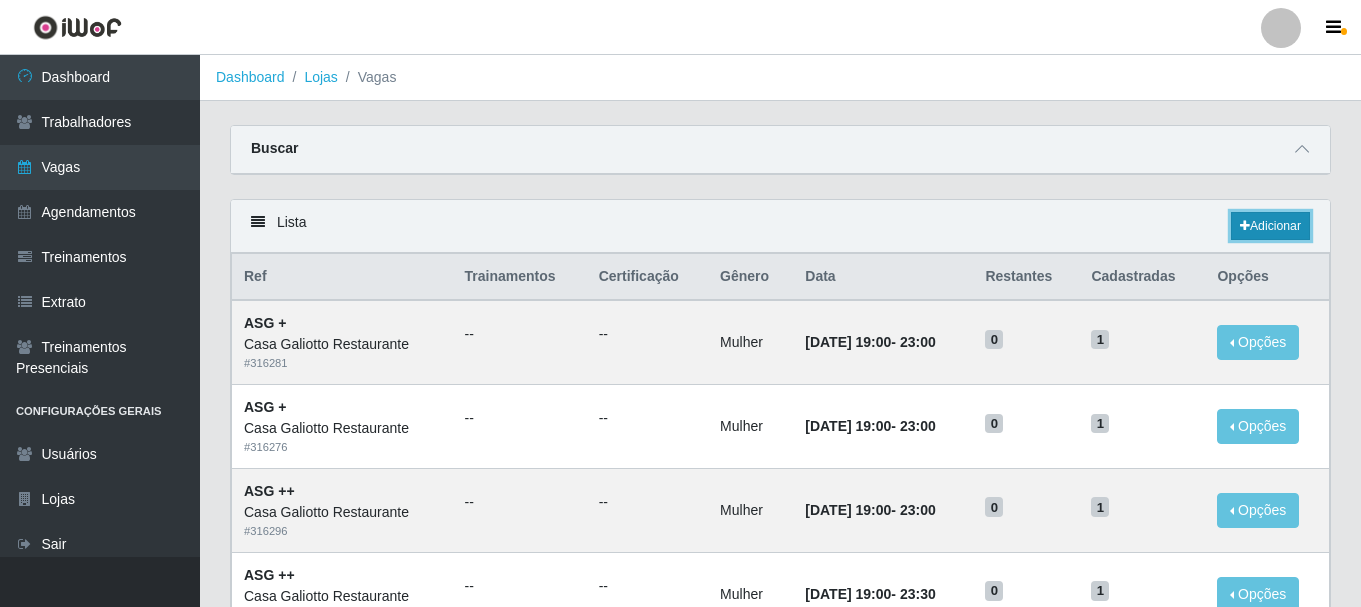 click on "Adicionar" at bounding box center [1270, 226] 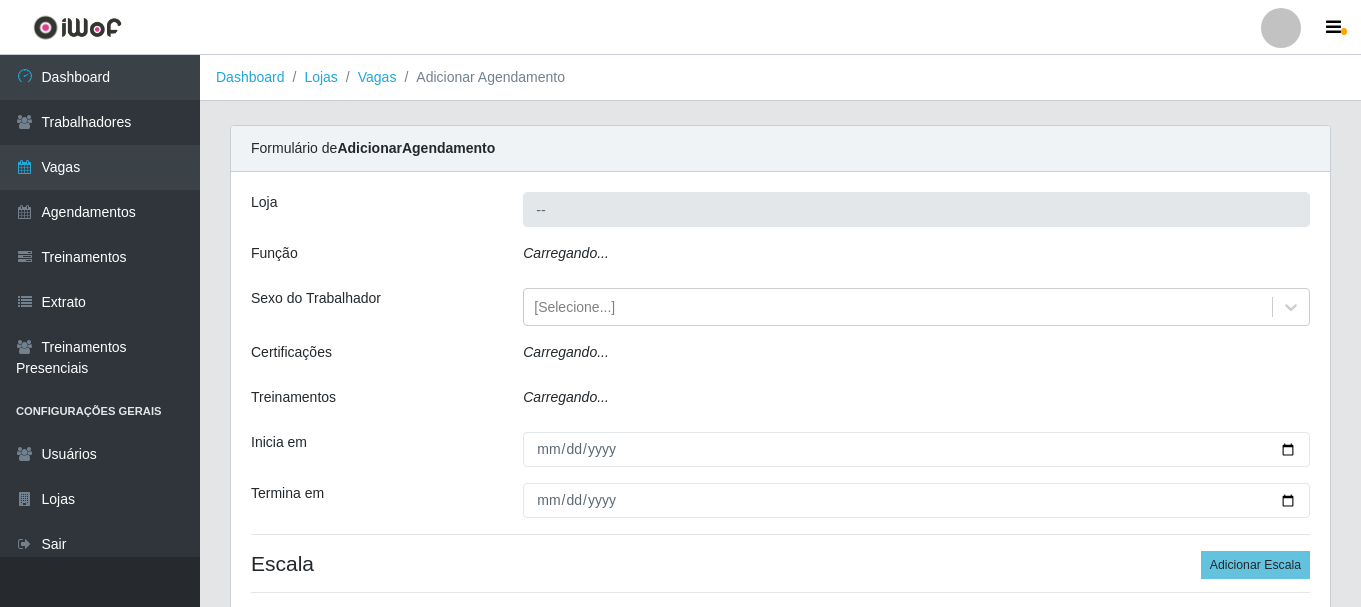 type on "Casa Galiotto Restaurante" 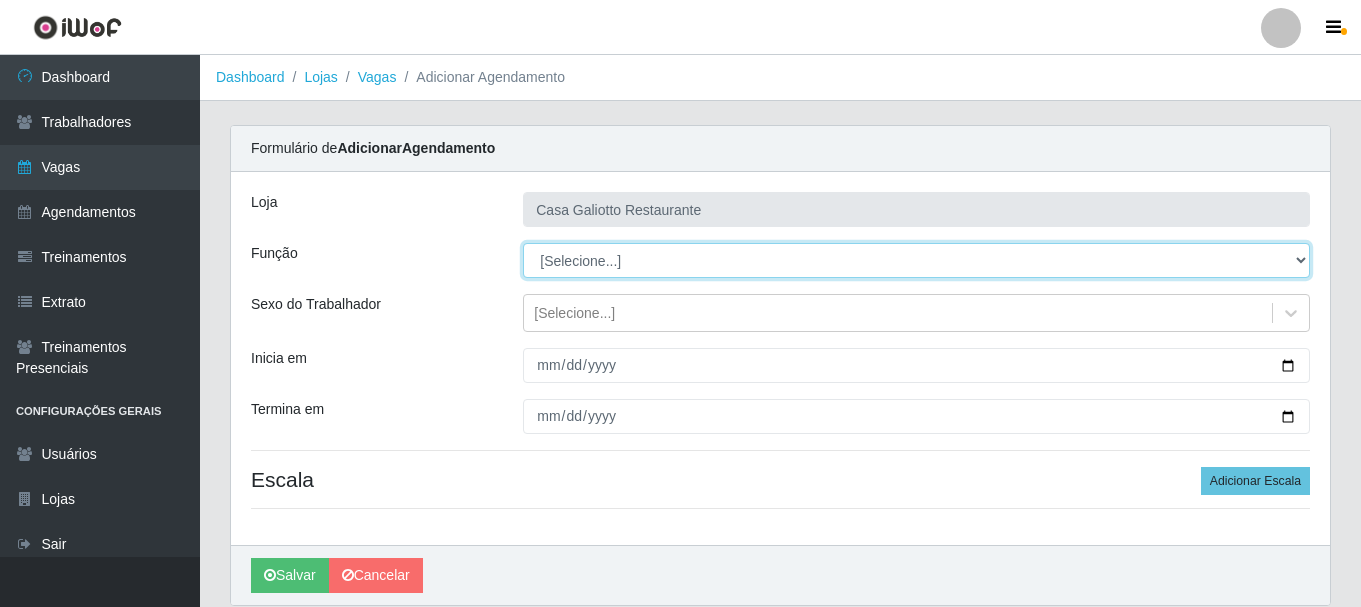 click on "[Selecione...] ASG ASG + ASG ++ Auxiliar de Cozinha Auxiliar de Cozinha + Auxiliar de Cozinha ++ Copeiro Copeiro + Copeiro ++ Cumim Cumim + Cumim ++ Recepcionista Recepcionista + Recepcionista ++" at bounding box center [916, 260] 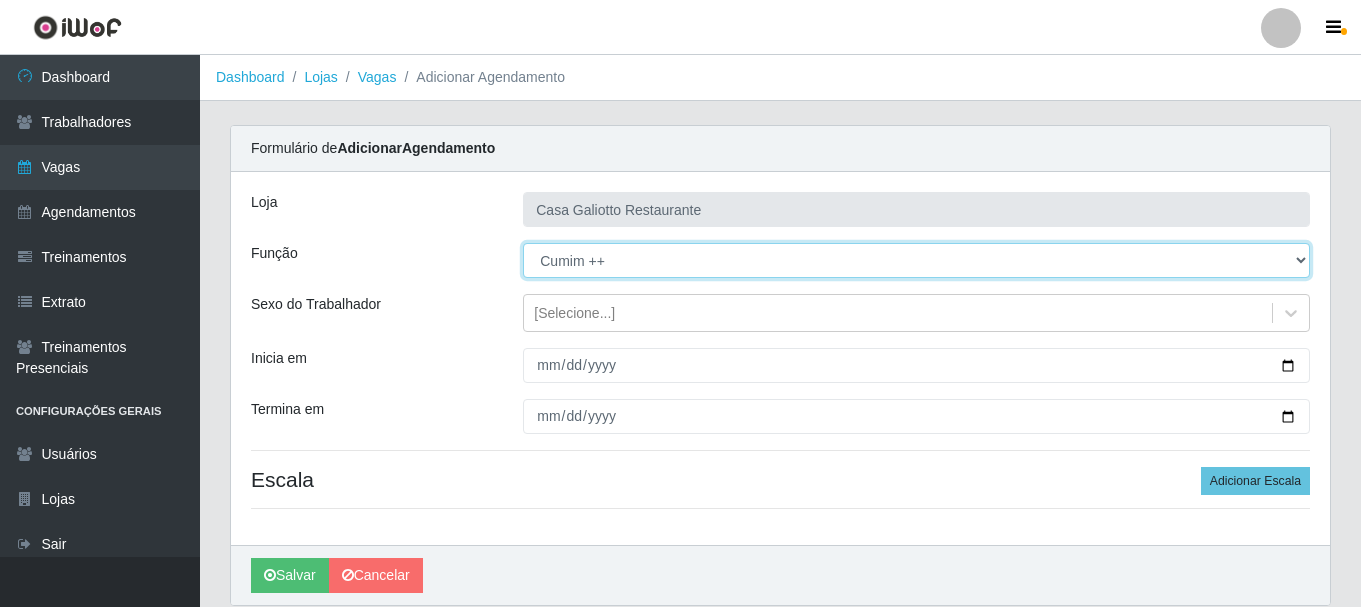 click on "[Selecione...] ASG ASG + ASG ++ Auxiliar de Cozinha Auxiliar de Cozinha + Auxiliar de Cozinha ++ Copeiro Copeiro + Copeiro ++ Cumim Cumim + Cumim ++ Recepcionista Recepcionista + Recepcionista ++" at bounding box center [916, 260] 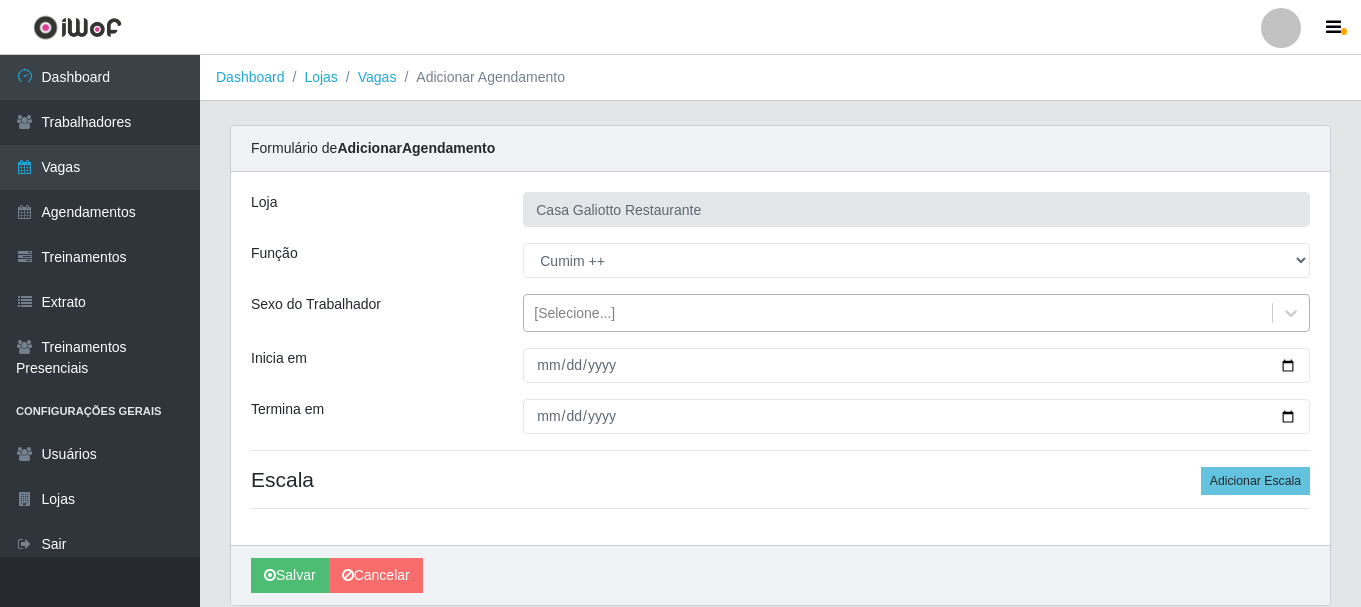 click on "[Selecione...]" at bounding box center (898, 313) 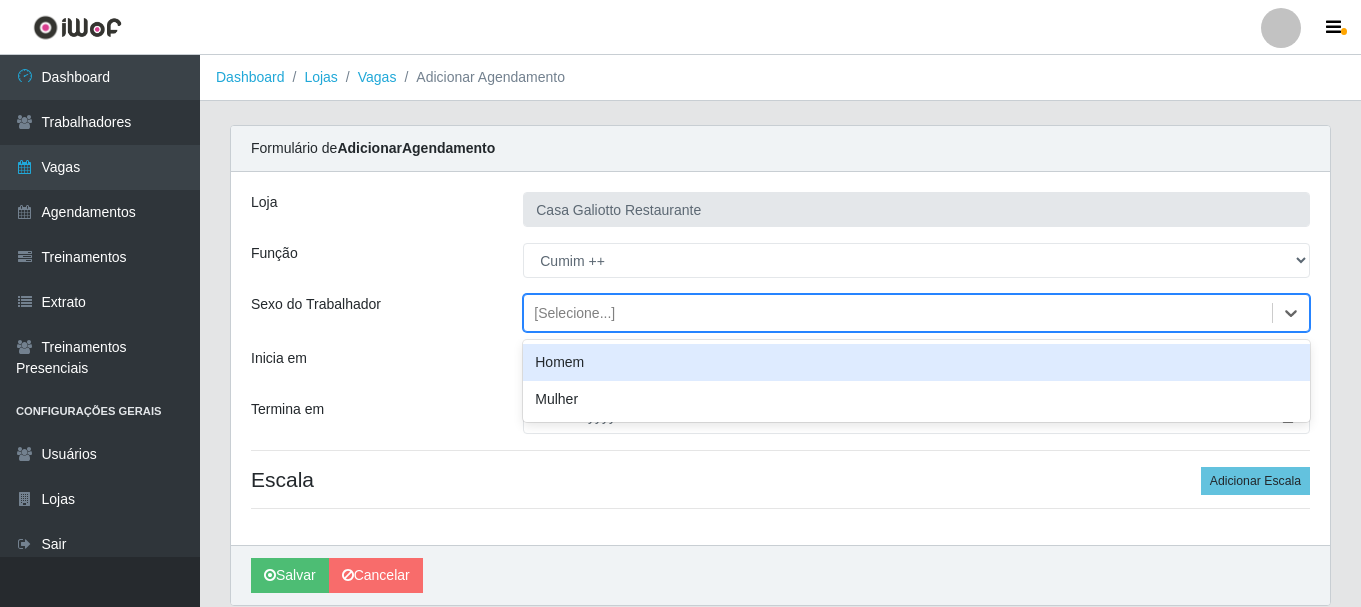 click on "[Selecione...]" at bounding box center (898, 313) 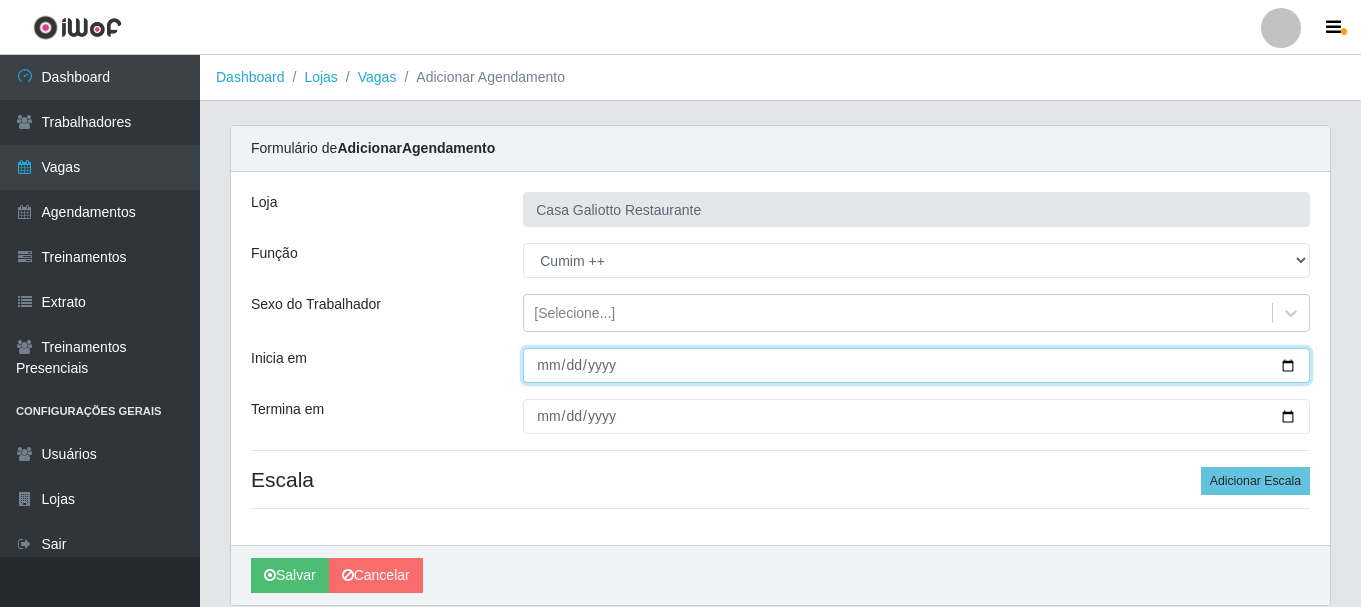 click on "Inicia em" at bounding box center [916, 365] 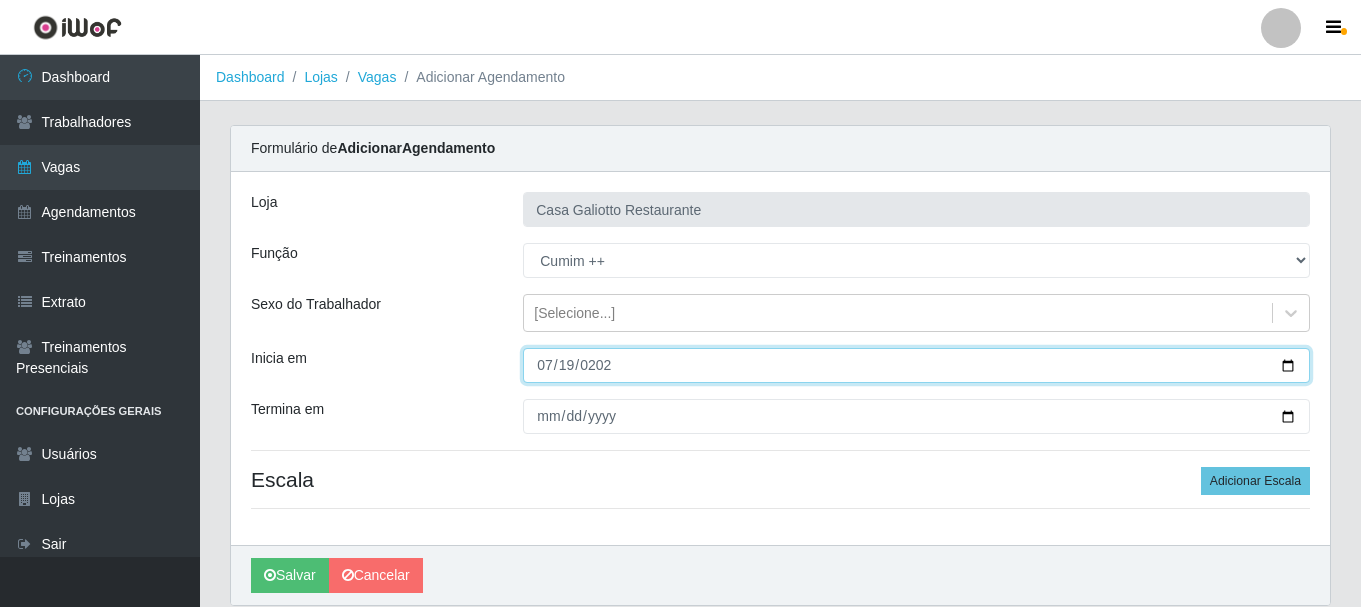 type on "[DATE]" 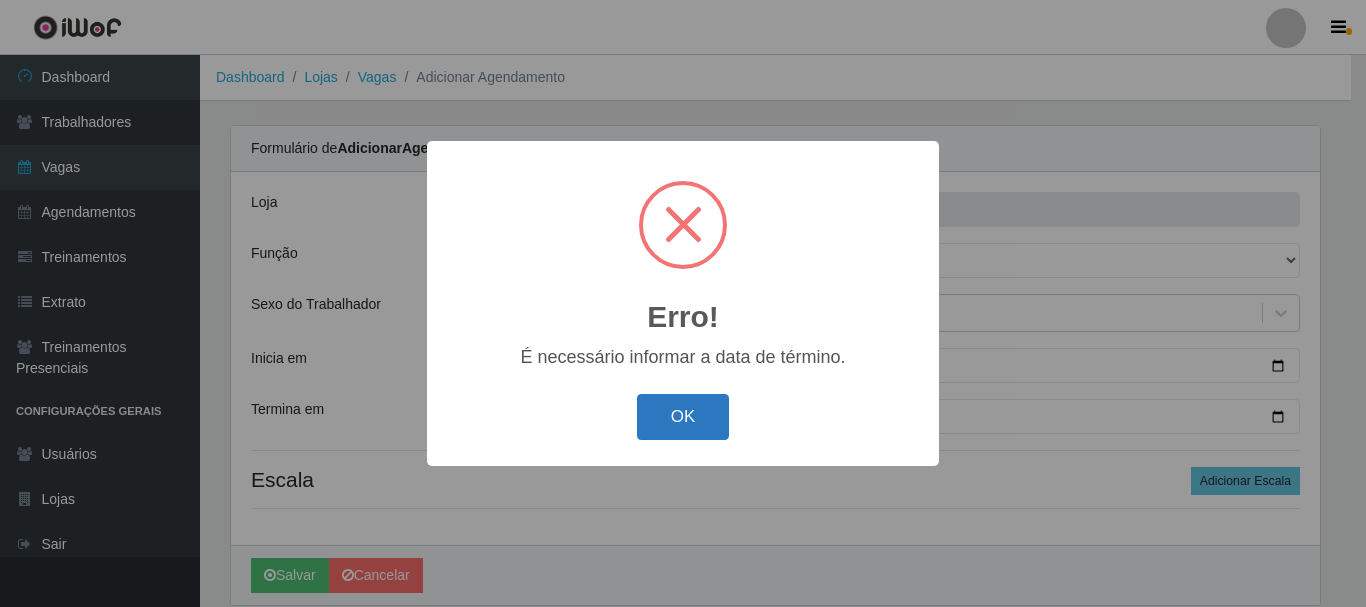 click on "OK" at bounding box center [683, 417] 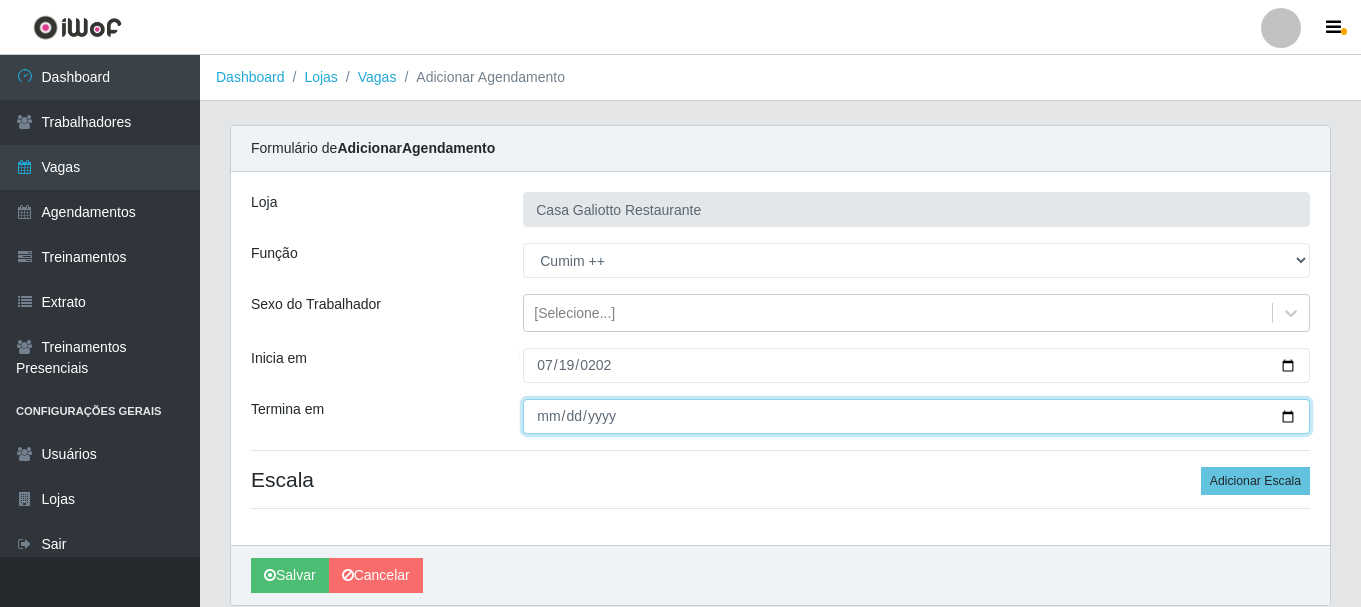 click on "Termina em" at bounding box center (916, 416) 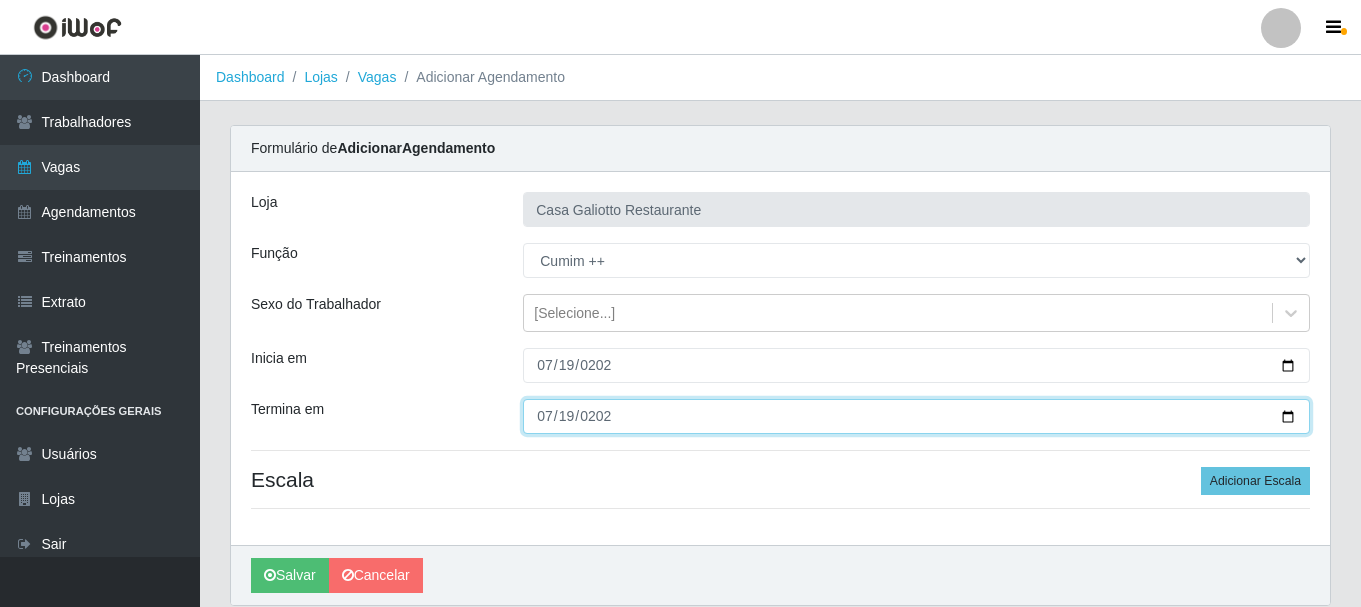 type on "[DATE]" 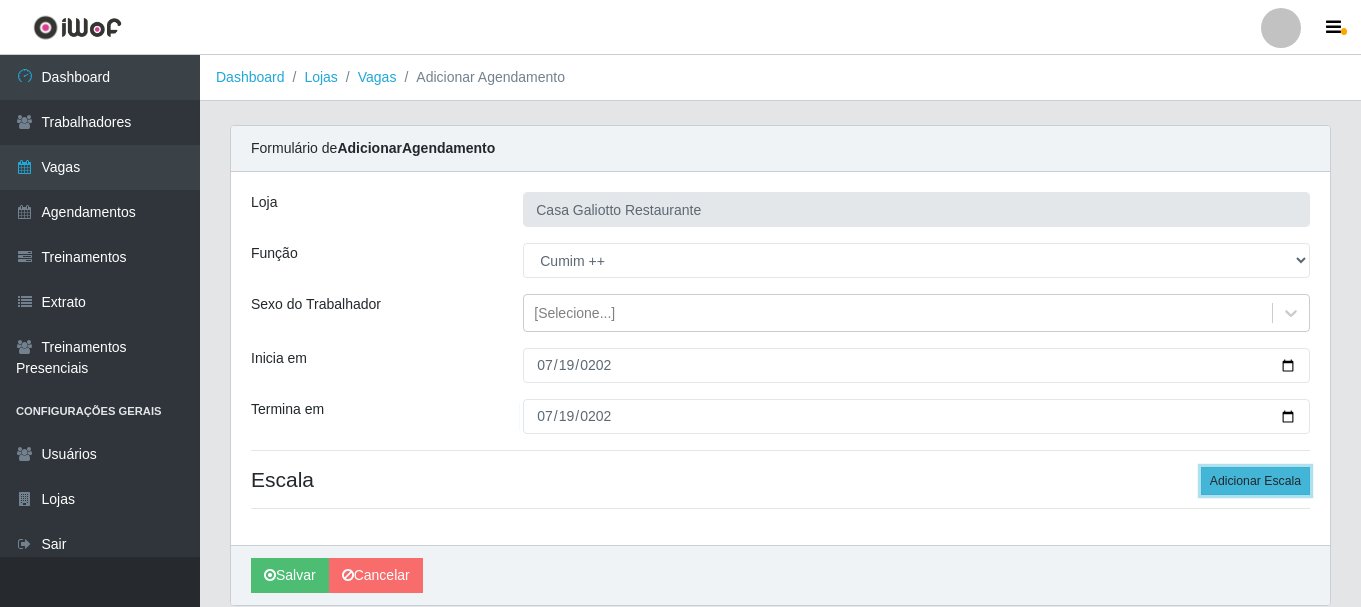 click on "Adicionar Escala" at bounding box center (1255, 481) 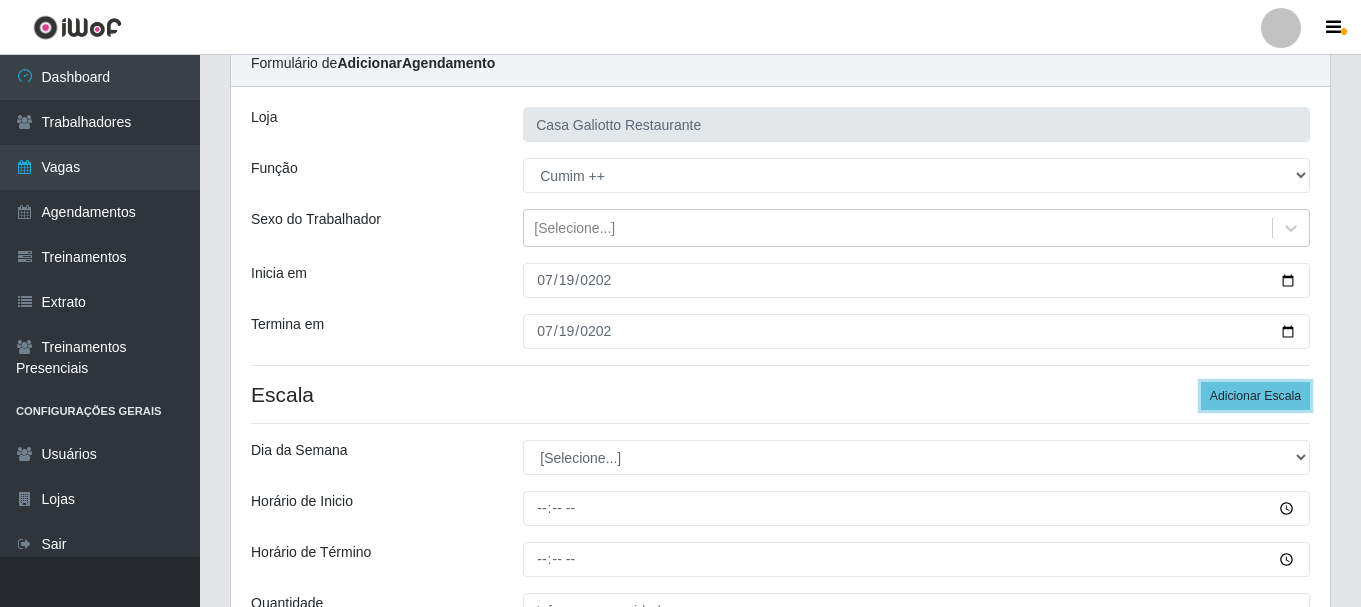scroll, scrollTop: 200, scrollLeft: 0, axis: vertical 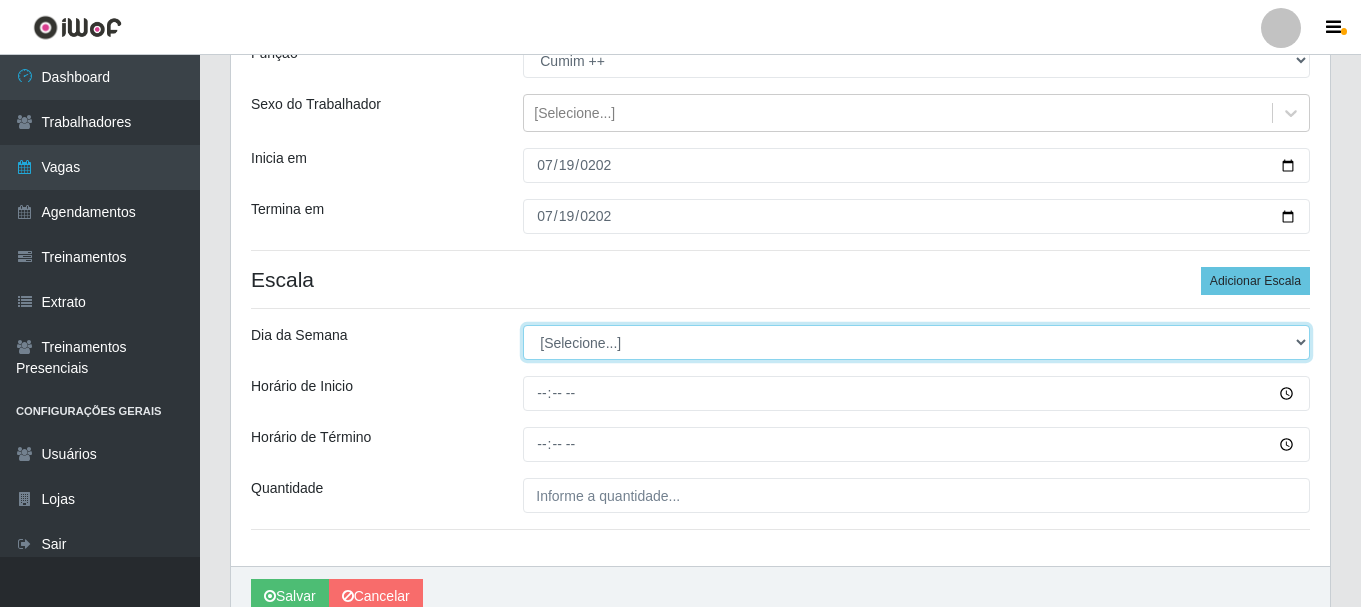 click on "[Selecione...] Segunda Terça Quarta Quinta Sexta Sábado Domingo" at bounding box center [916, 342] 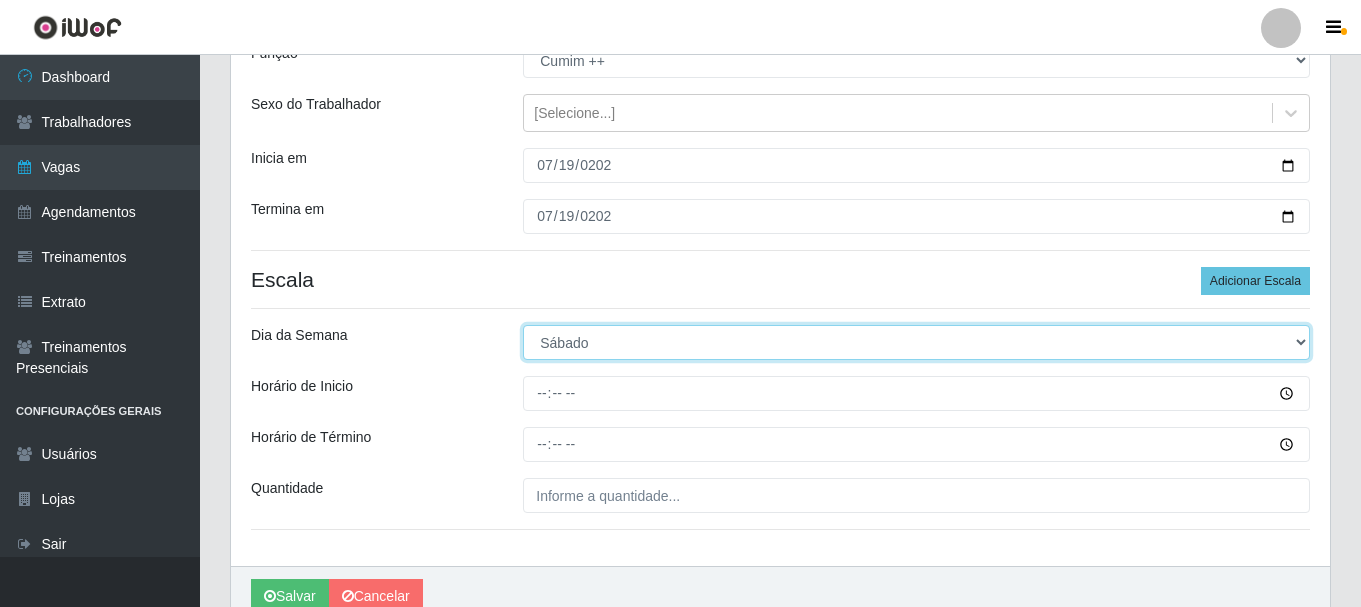 click on "[Selecione...] Segunda Terça Quarta Quinta Sexta Sábado Domingo" at bounding box center [916, 342] 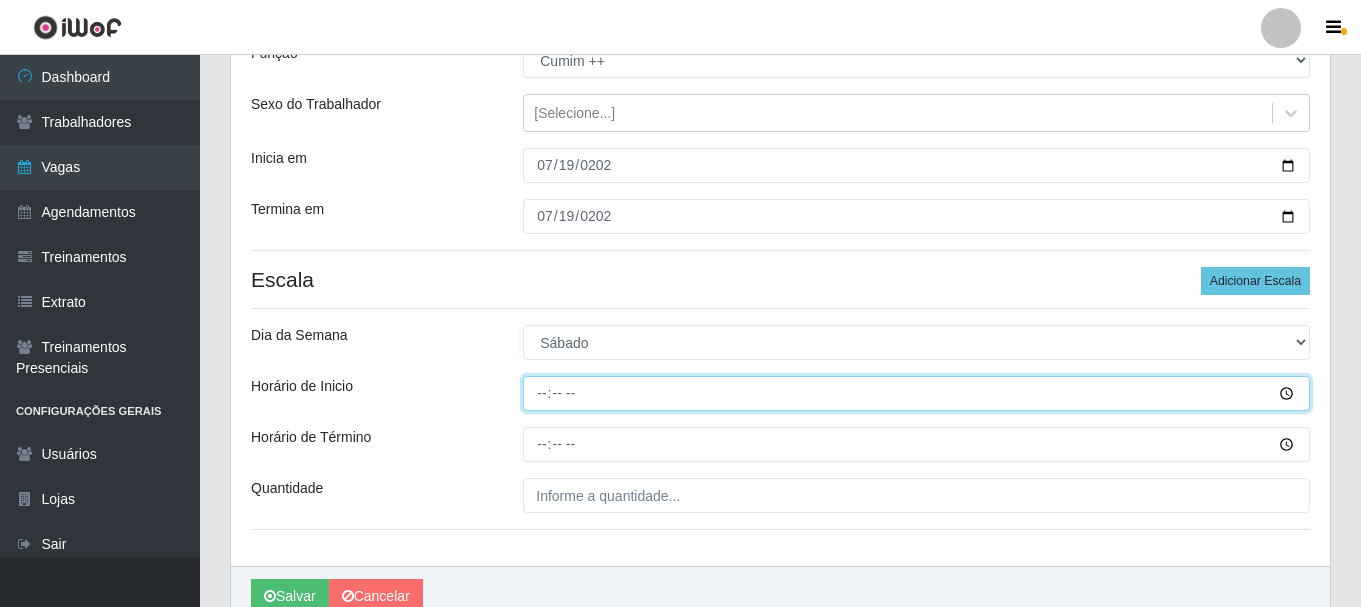 click on "Horário de Inicio" at bounding box center (916, 393) 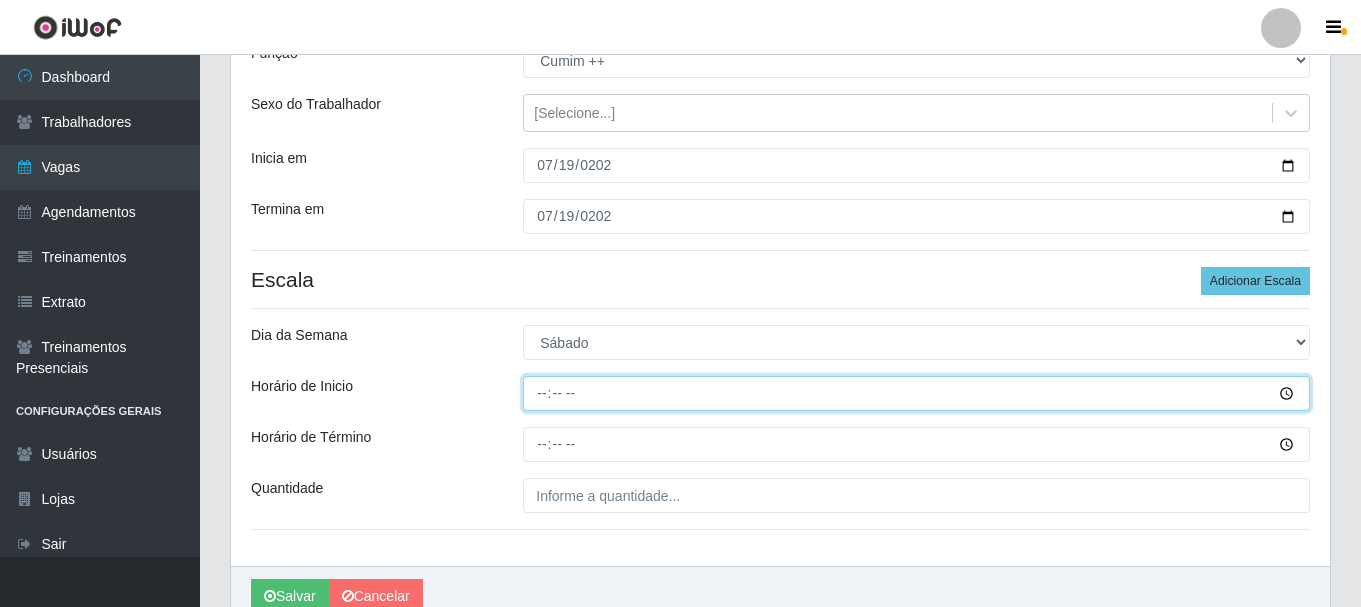 type on "19:00" 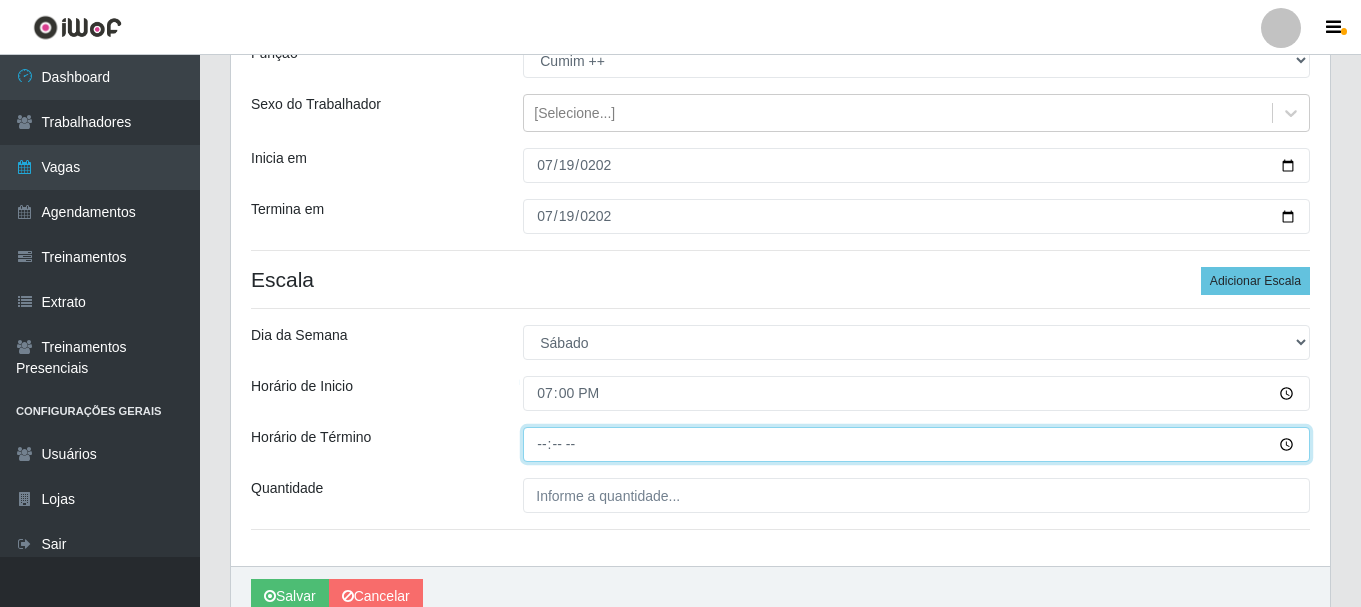 click on "Horário de Término" at bounding box center (916, 444) 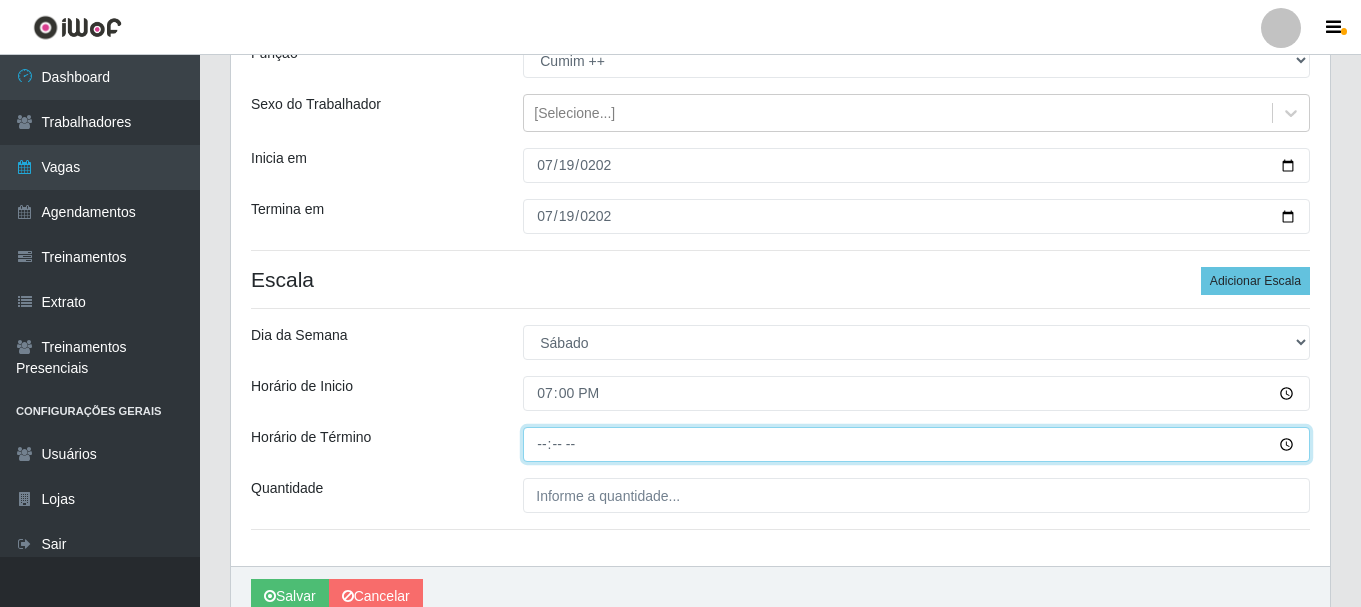 type on "23:00" 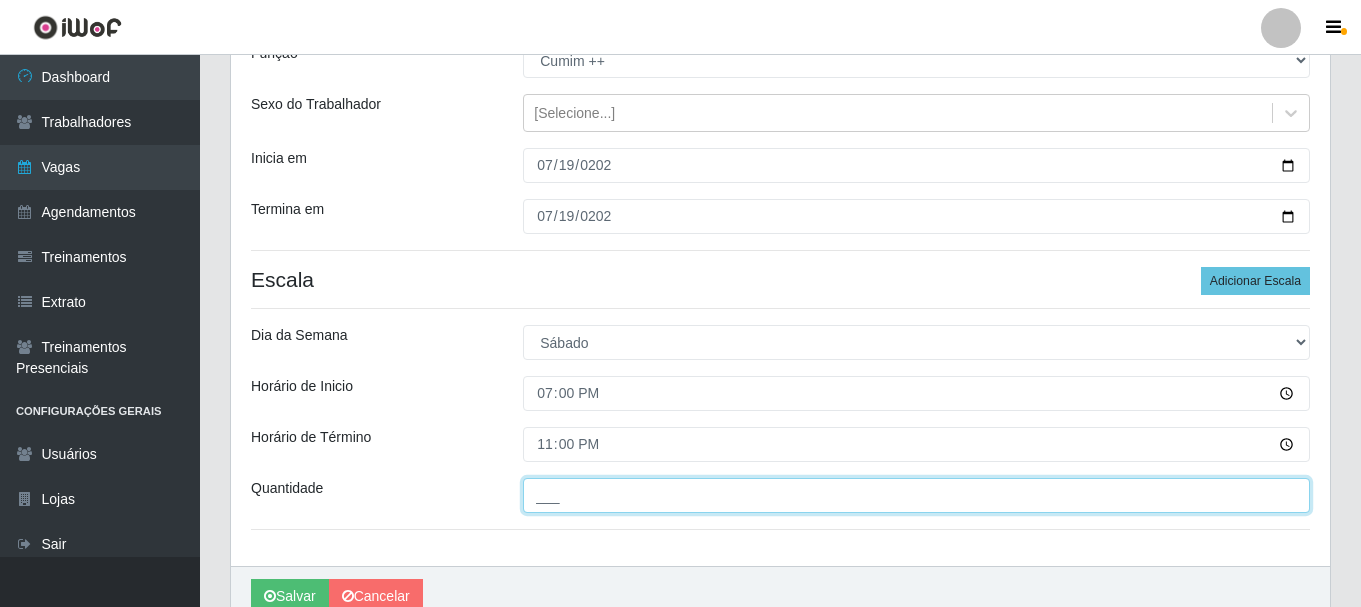 click on "___" at bounding box center [916, 495] 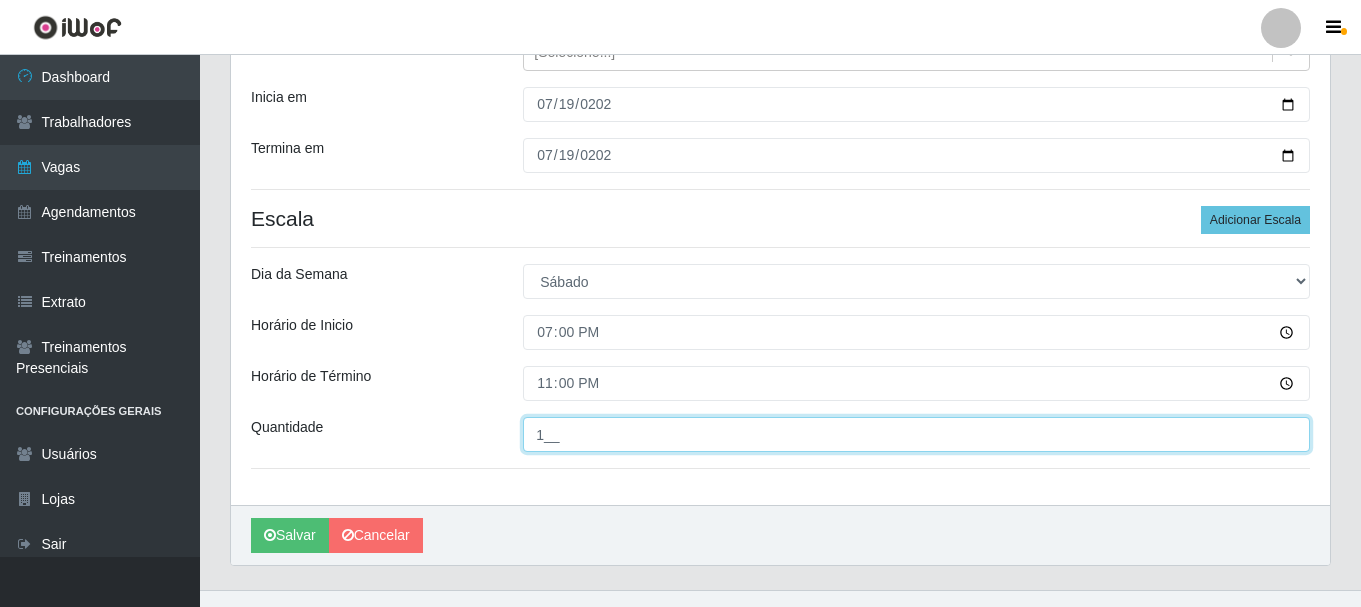 scroll, scrollTop: 294, scrollLeft: 0, axis: vertical 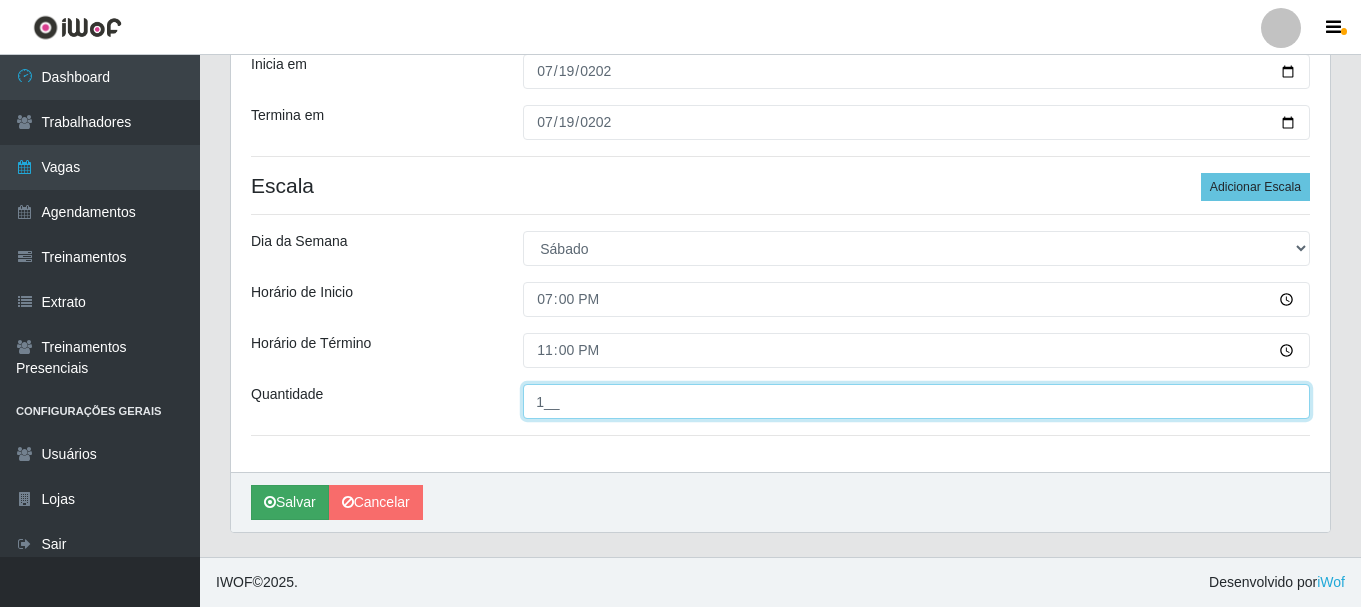 type on "1__" 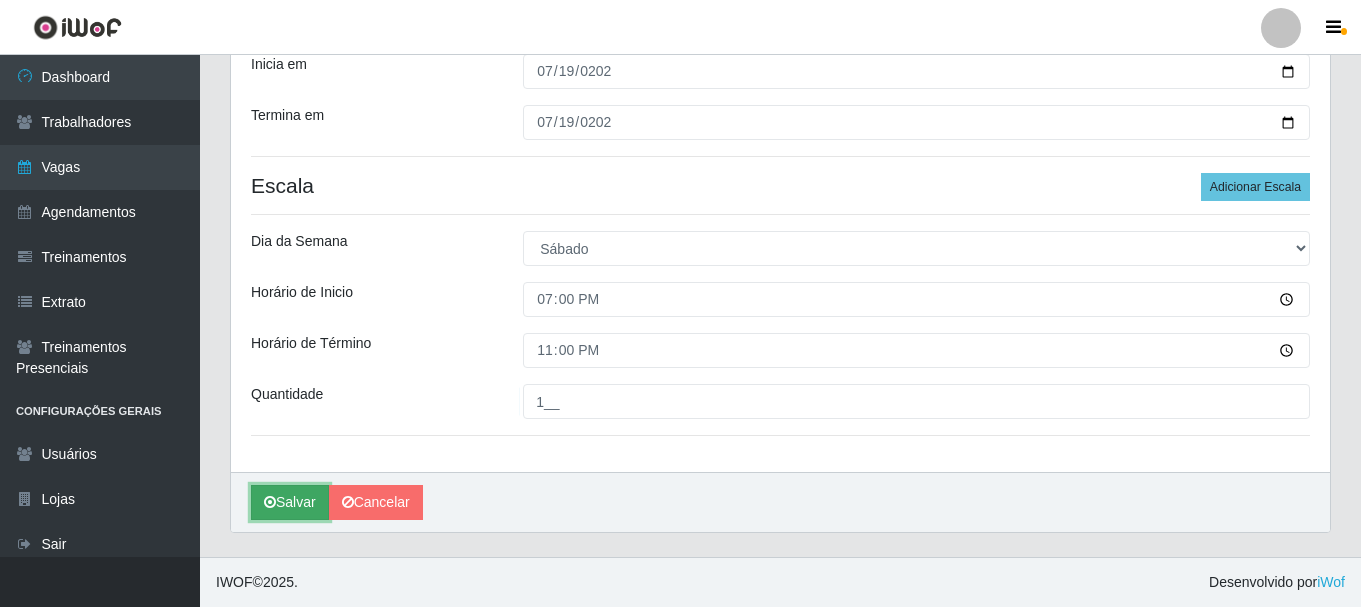 click on "Salvar" at bounding box center (290, 502) 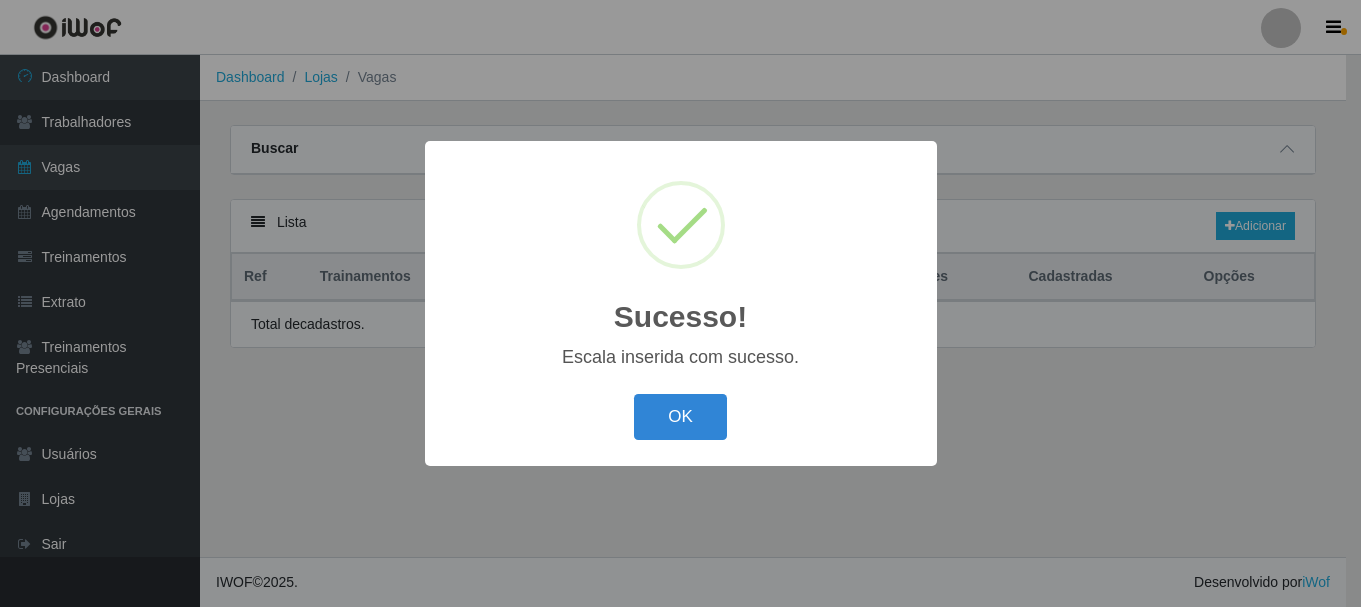 scroll, scrollTop: 0, scrollLeft: 0, axis: both 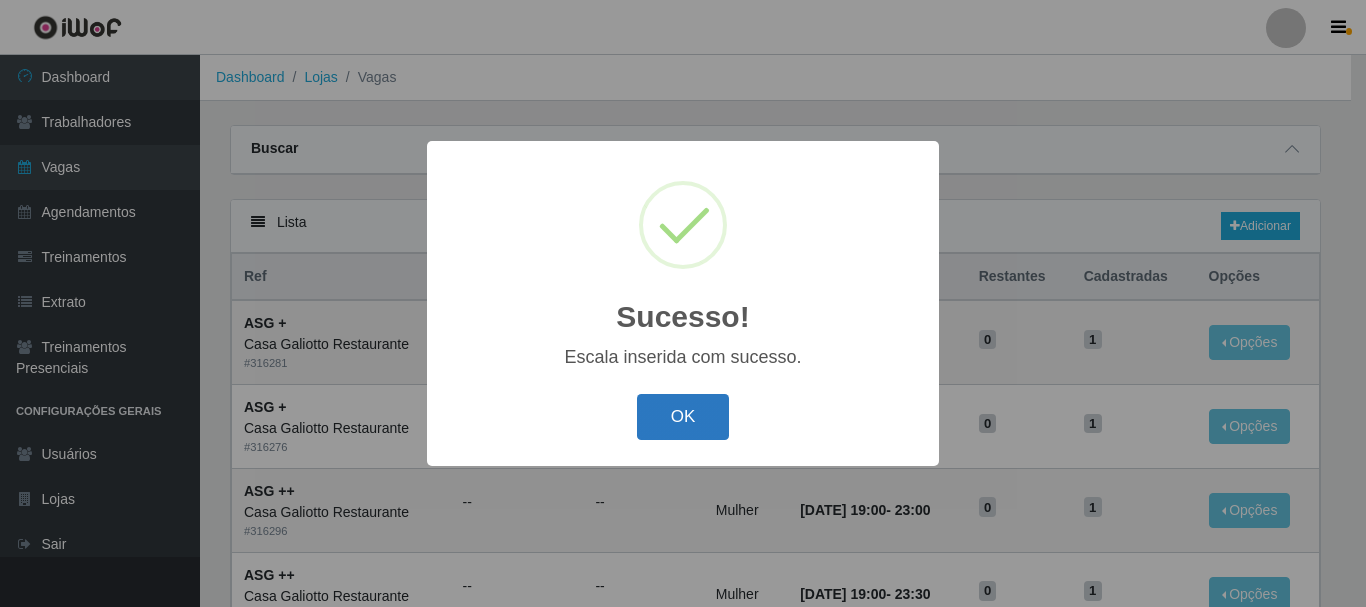 click on "OK" at bounding box center [683, 417] 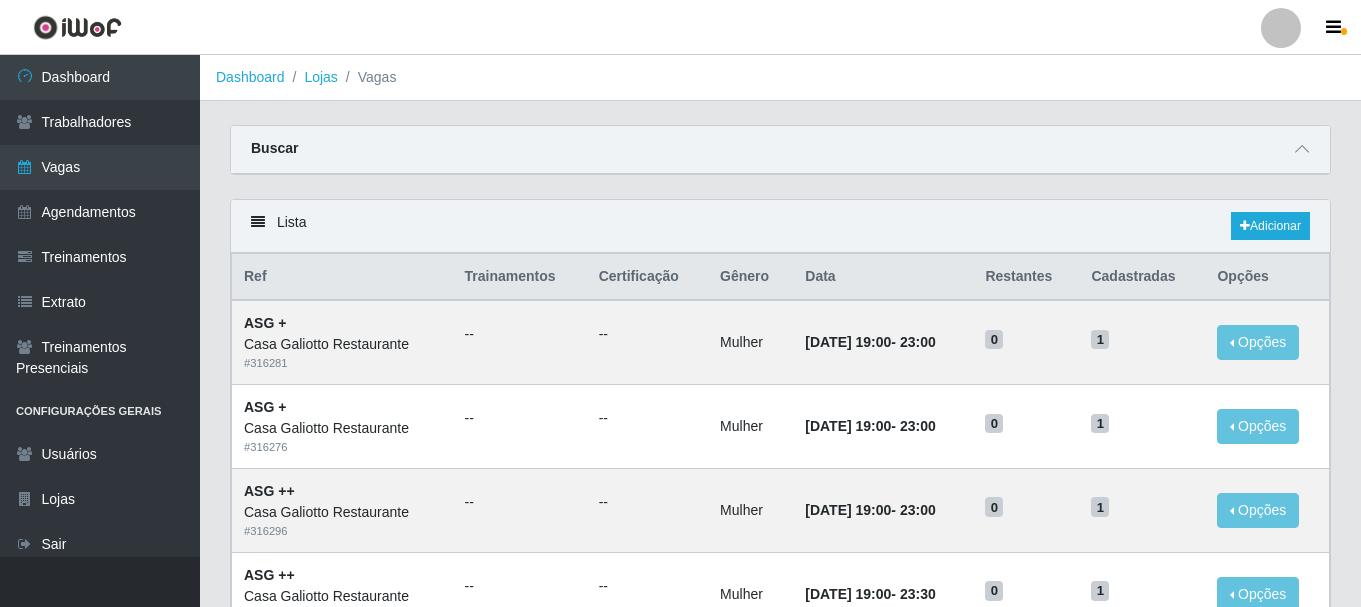 click on "Buscar" at bounding box center (780, 150) 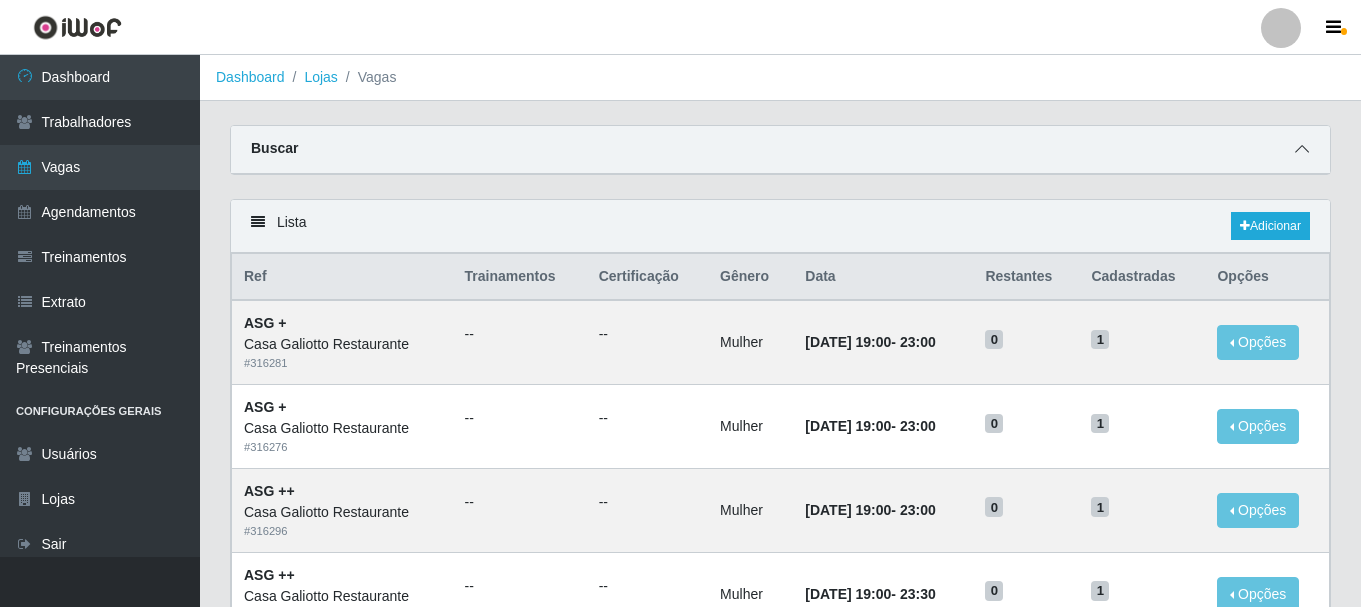 click at bounding box center (1302, 149) 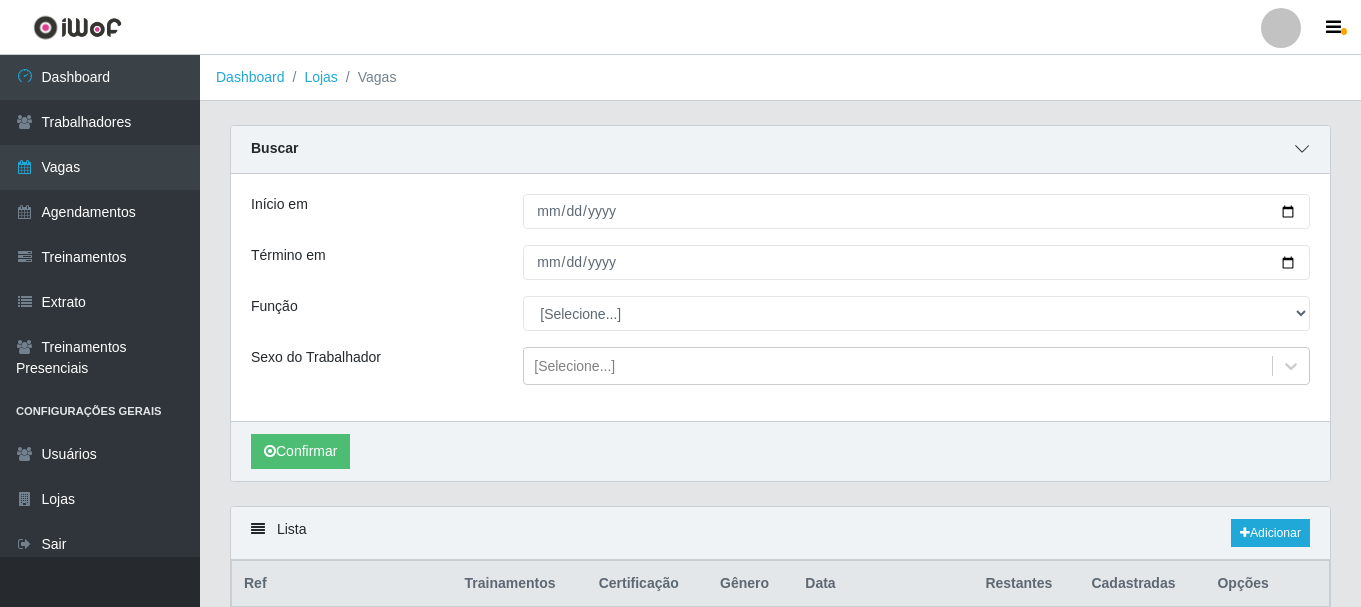 click at bounding box center (1302, 149) 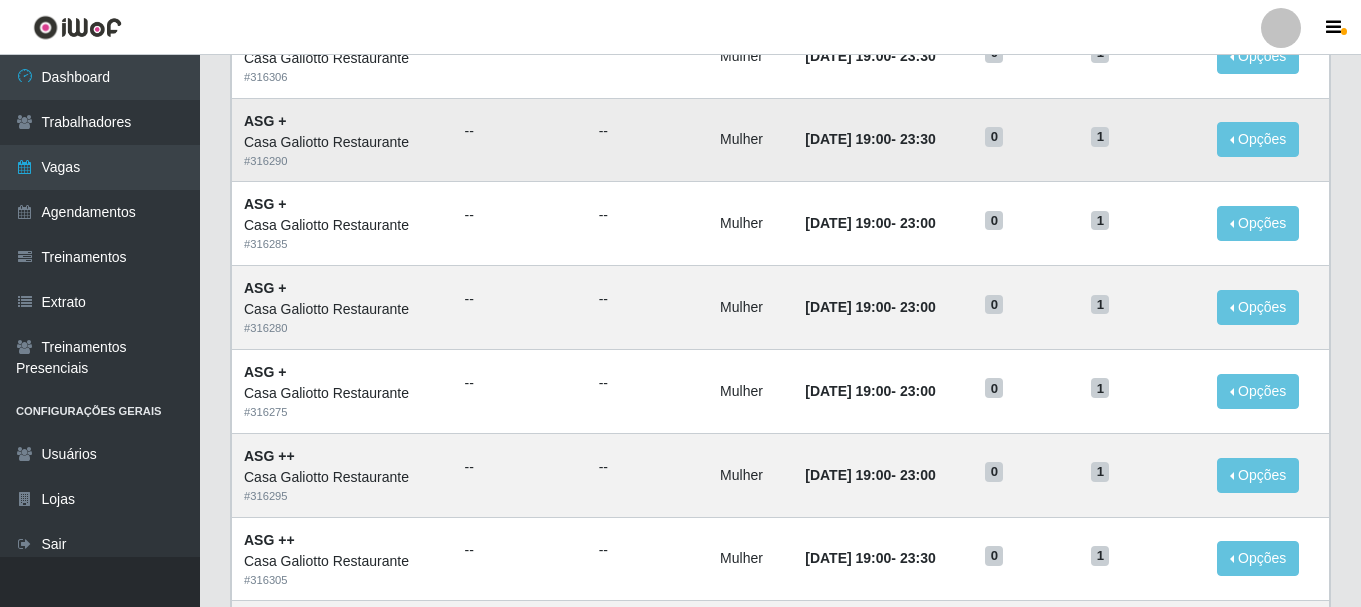 scroll, scrollTop: 288, scrollLeft: 0, axis: vertical 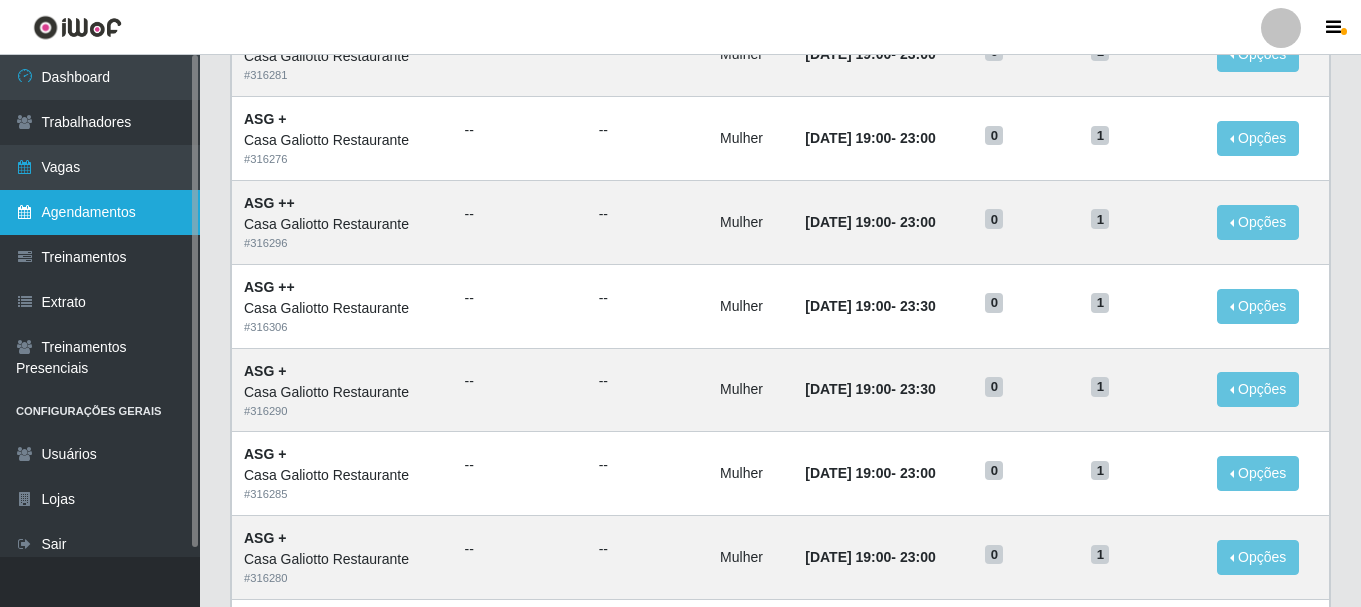 click on "Agendamentos" at bounding box center [100, 212] 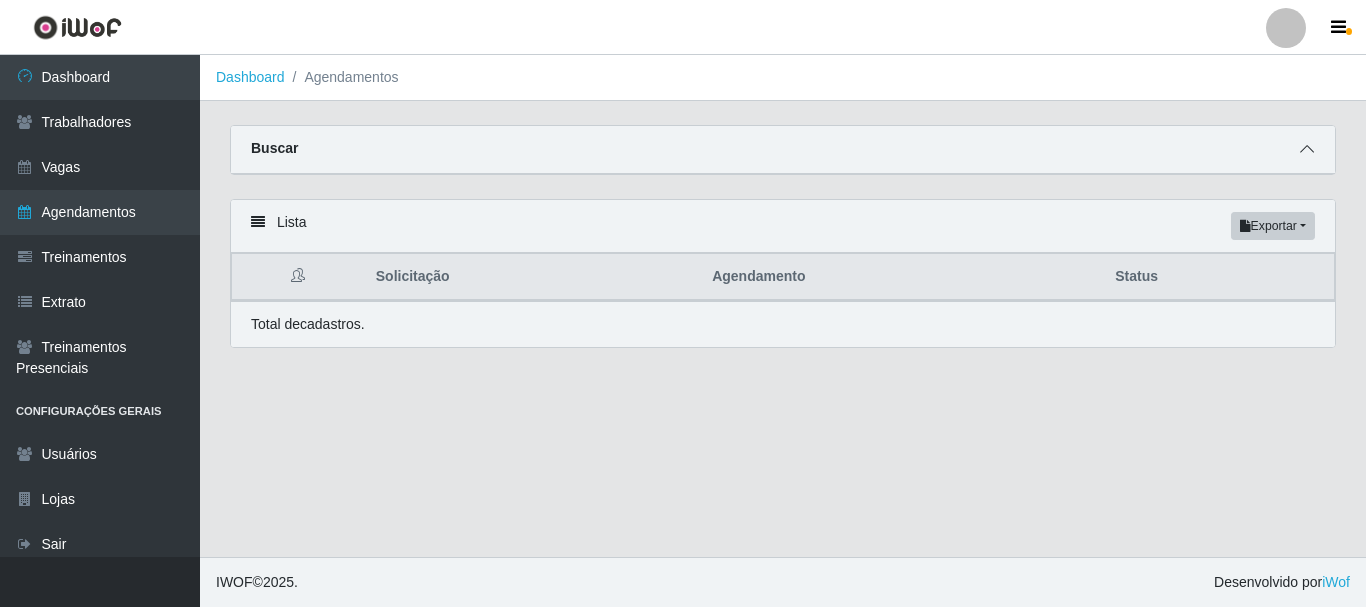 click at bounding box center (1307, 149) 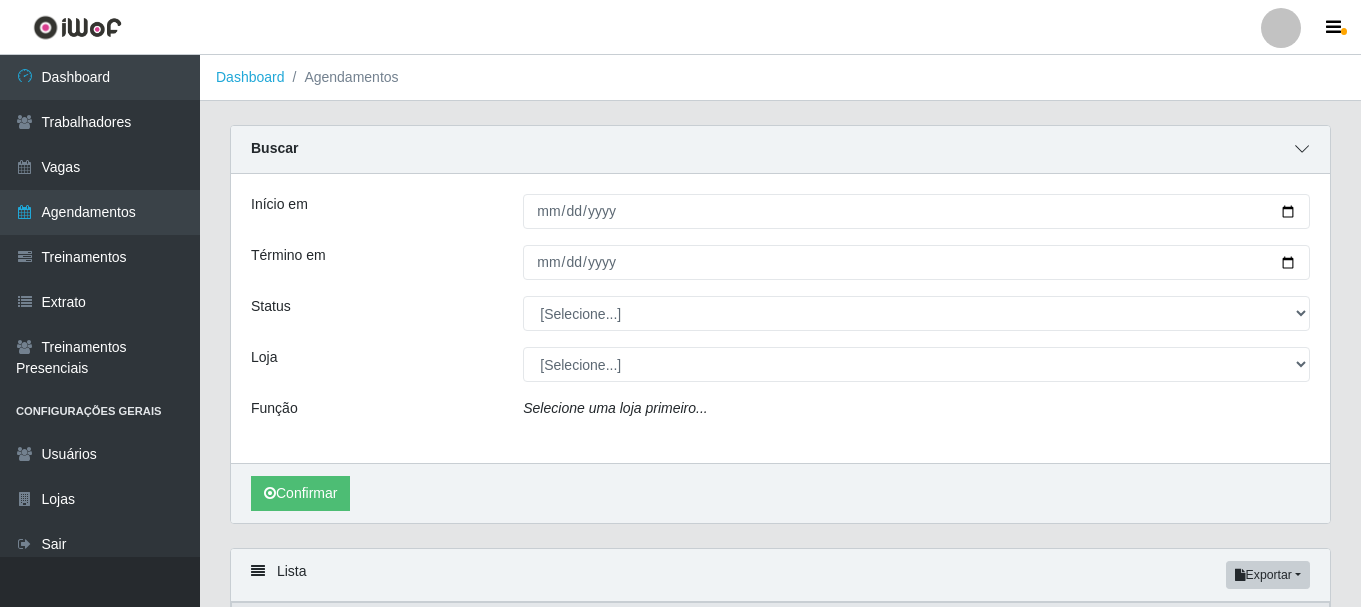 click at bounding box center [1302, 149] 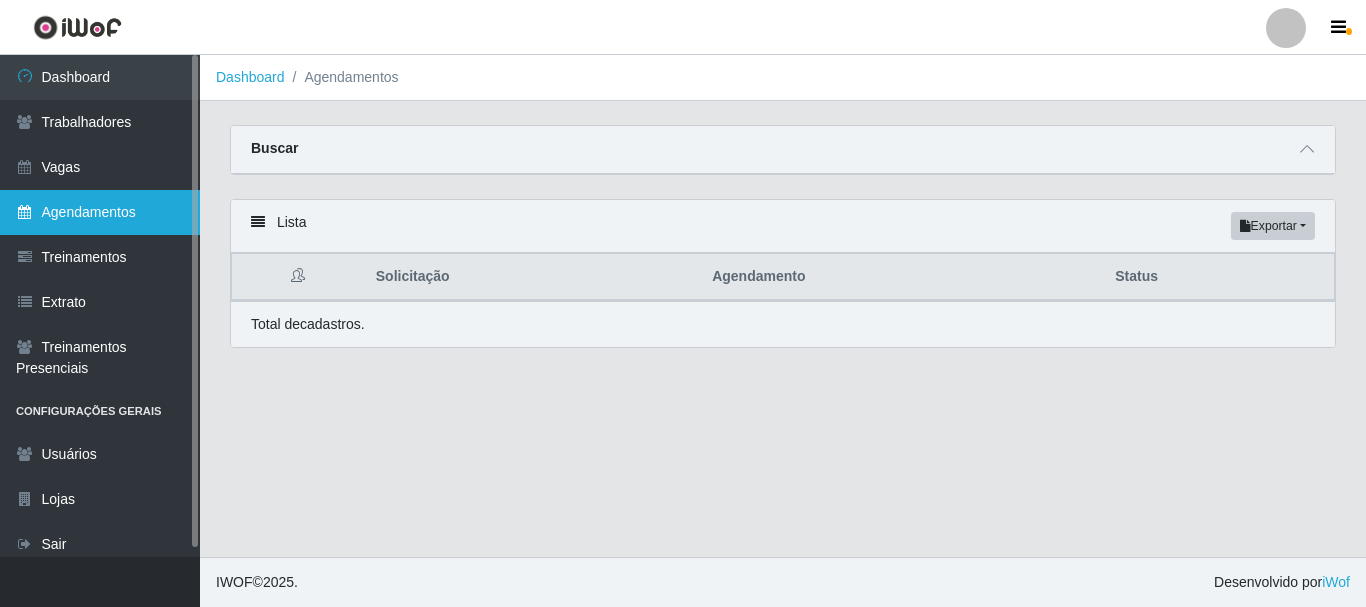 click on "Agendamentos" at bounding box center [100, 212] 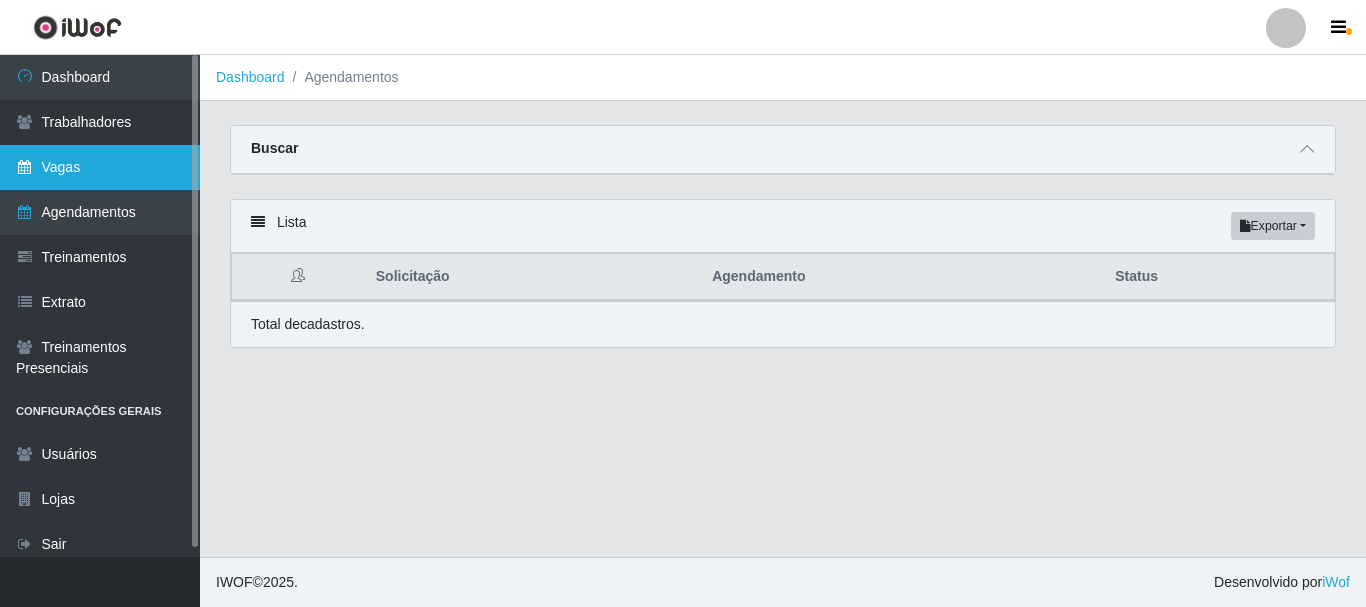 click on "Vagas" at bounding box center (100, 167) 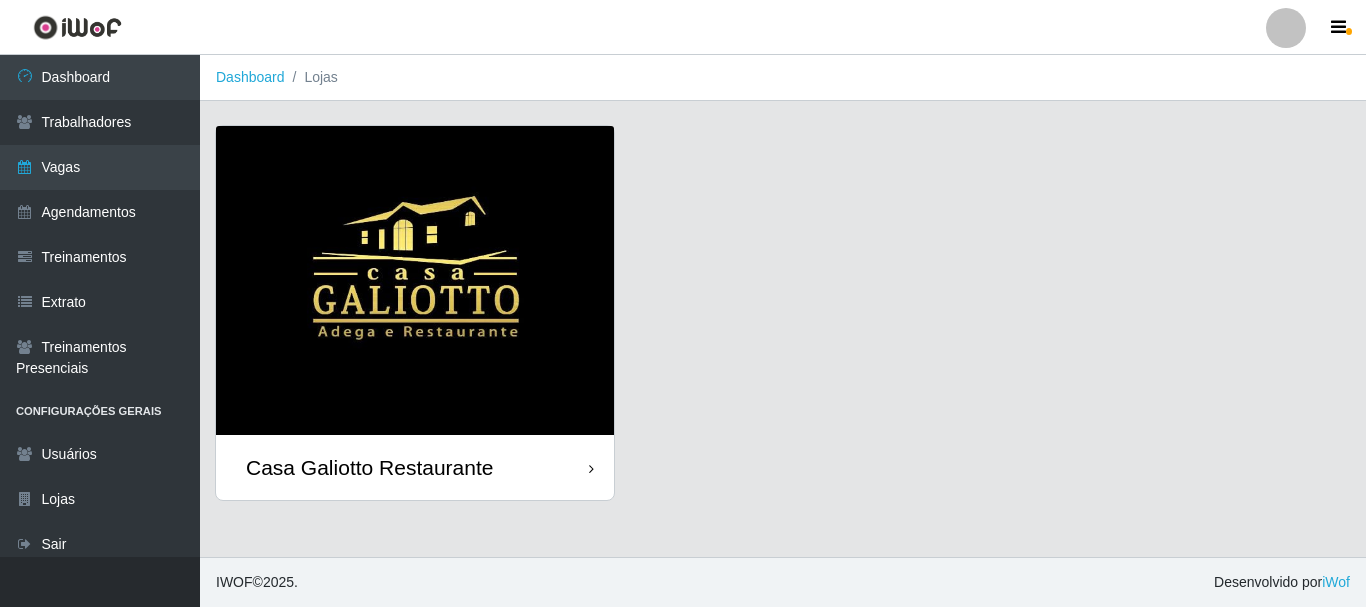 click on "Casa Galiotto Restaurante" at bounding box center (369, 467) 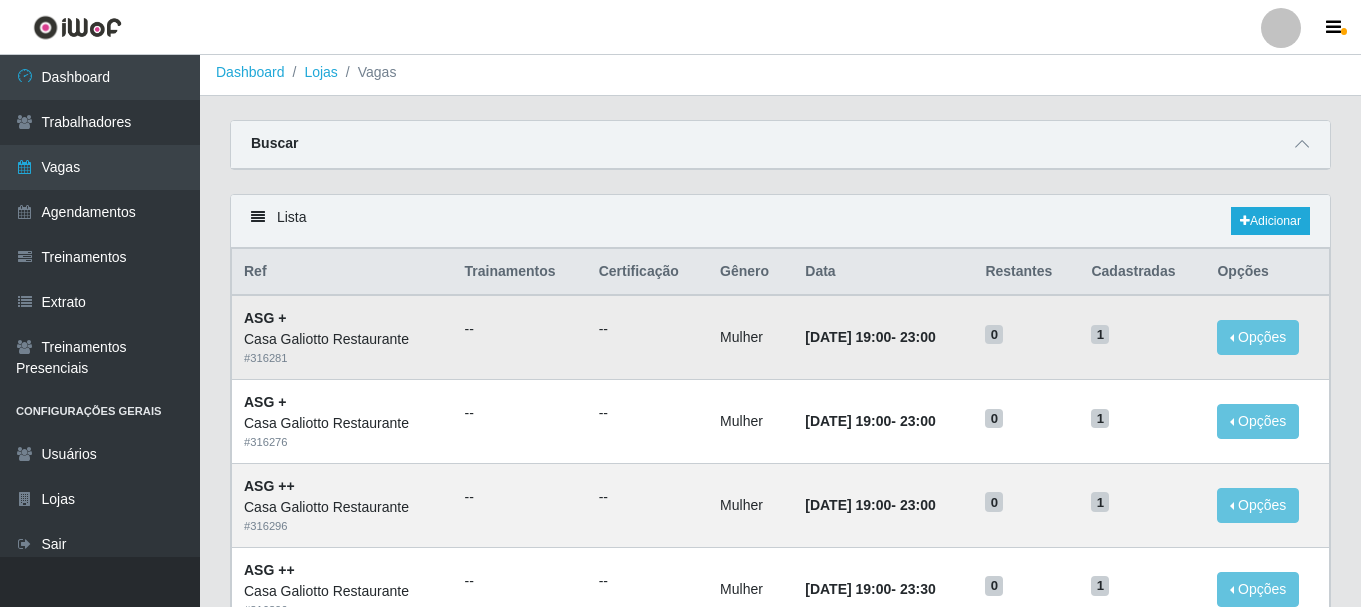 scroll, scrollTop: 0, scrollLeft: 0, axis: both 